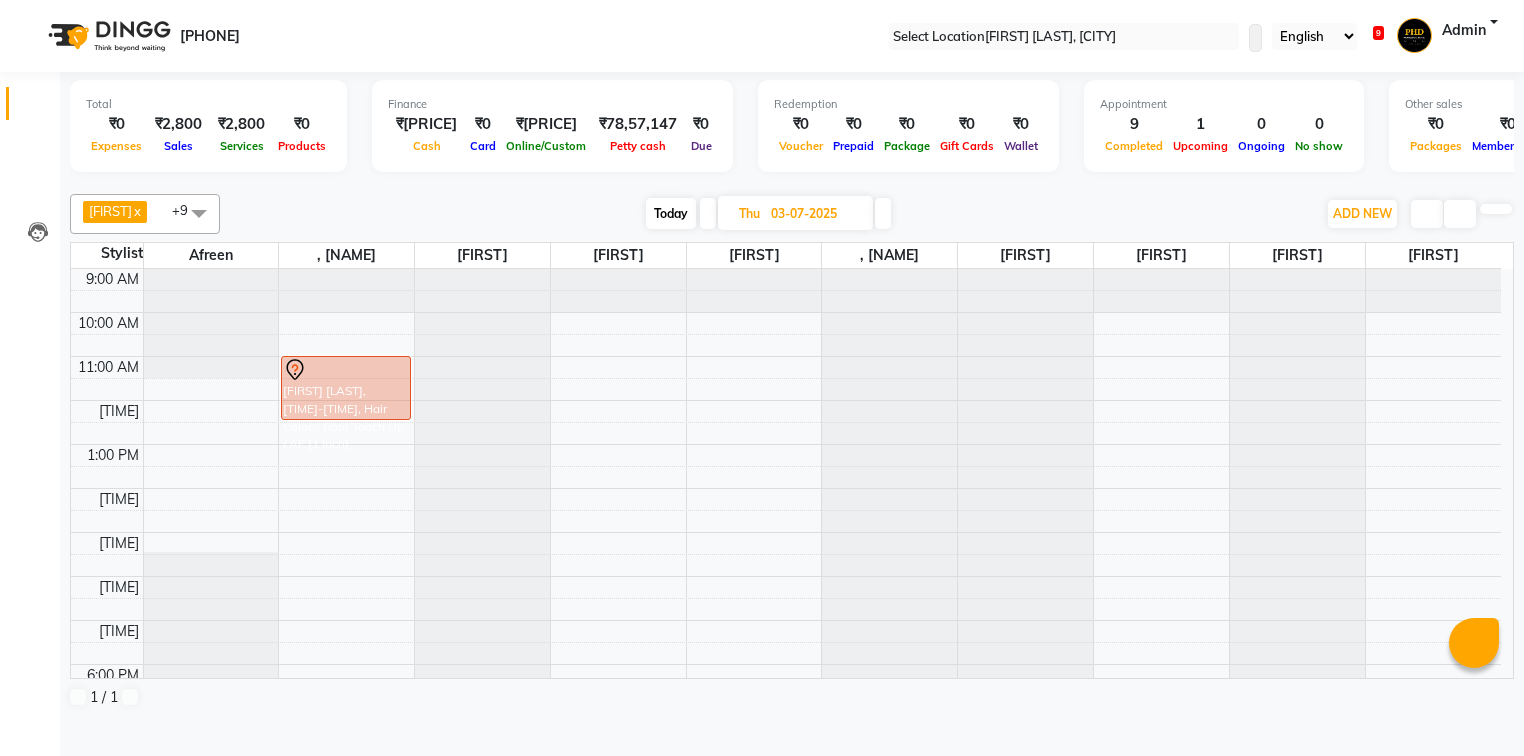 scroll, scrollTop: 0, scrollLeft: 0, axis: both 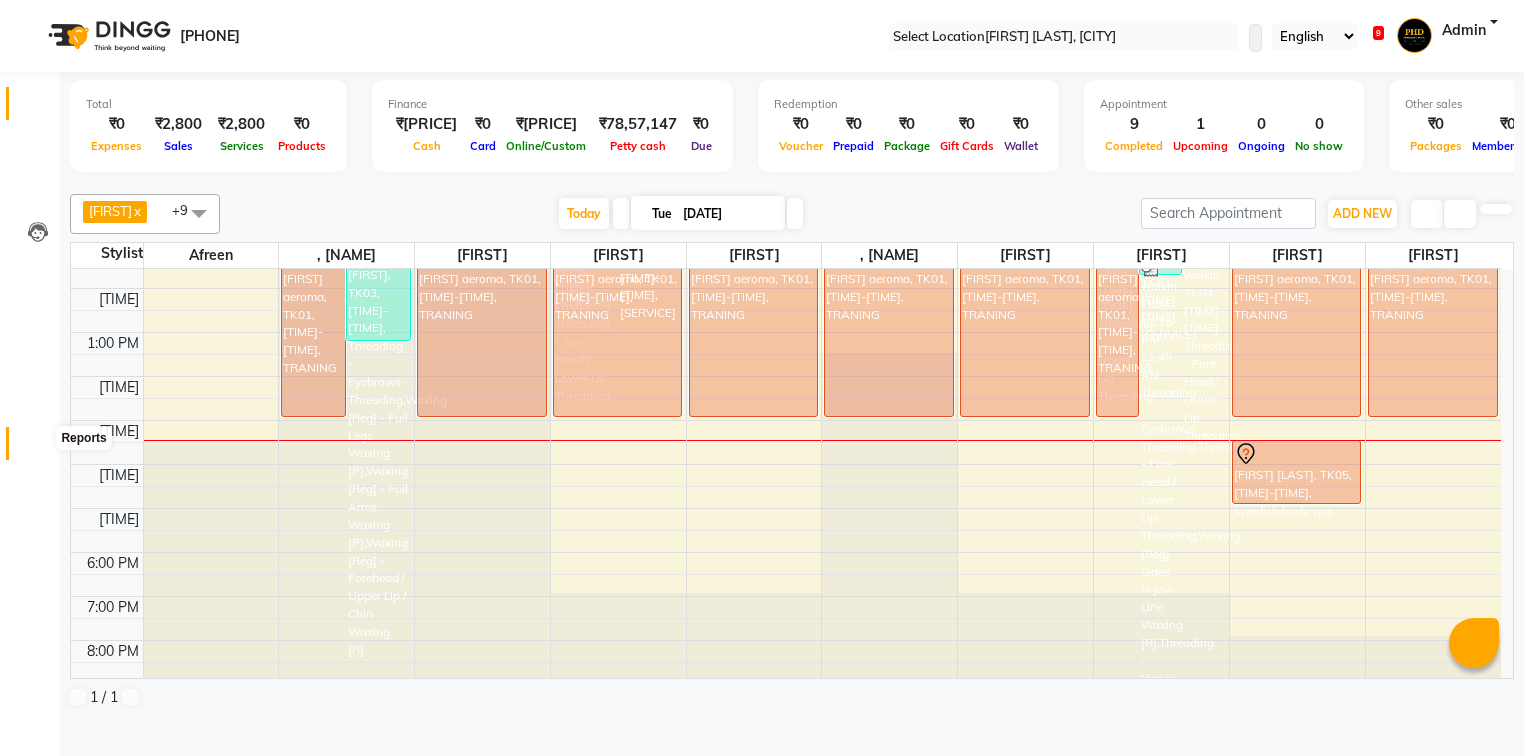 click at bounding box center [38, 448] 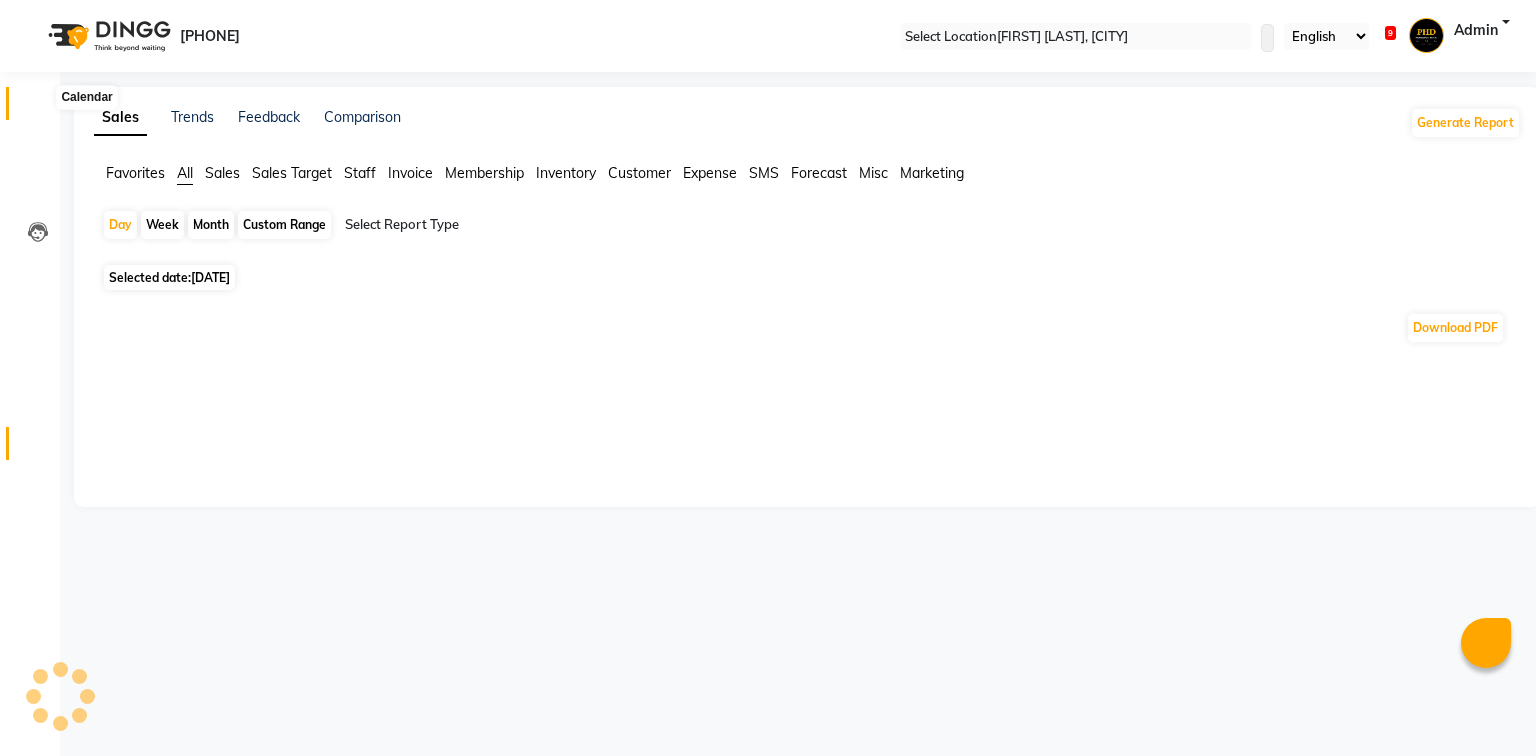 click at bounding box center [37, 108] 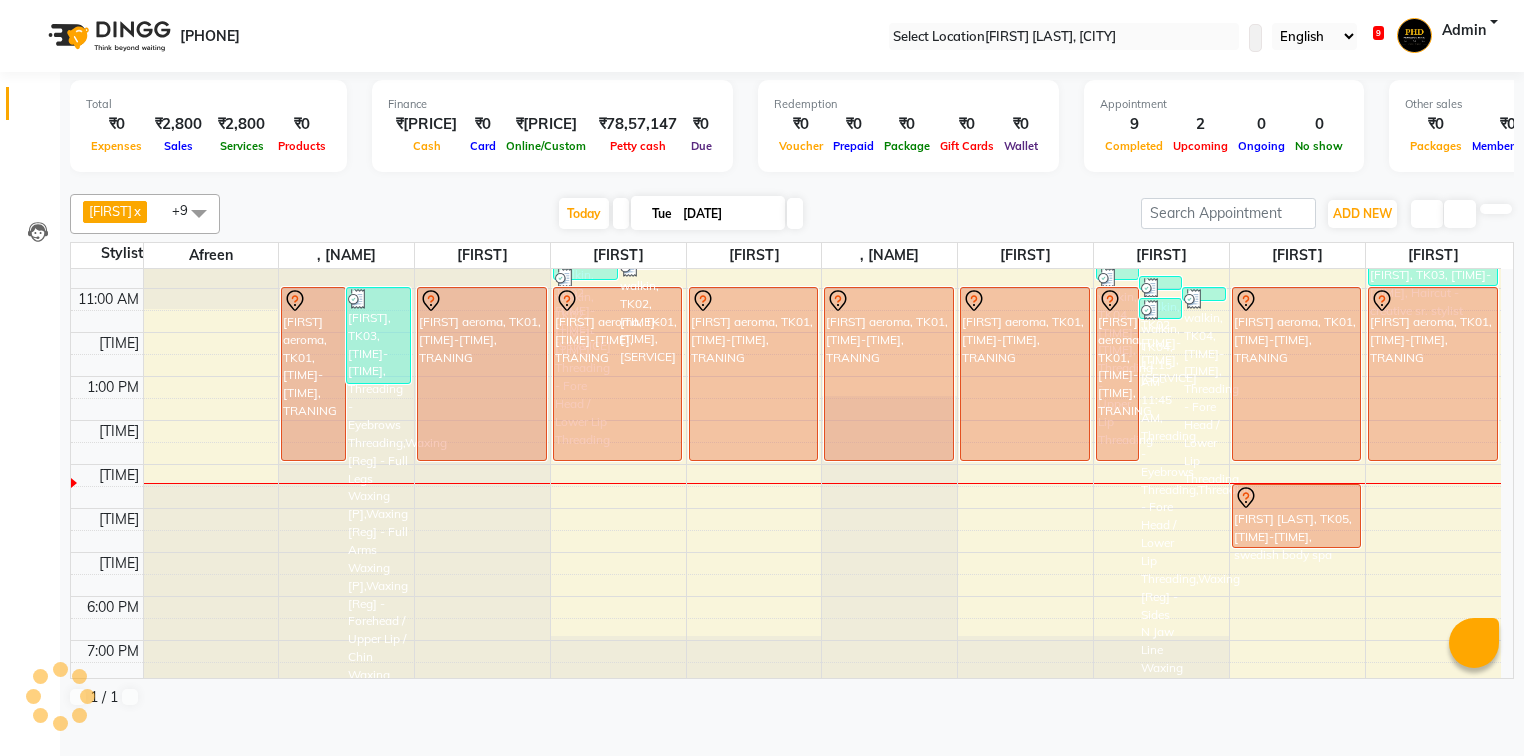 scroll, scrollTop: 0, scrollLeft: 0, axis: both 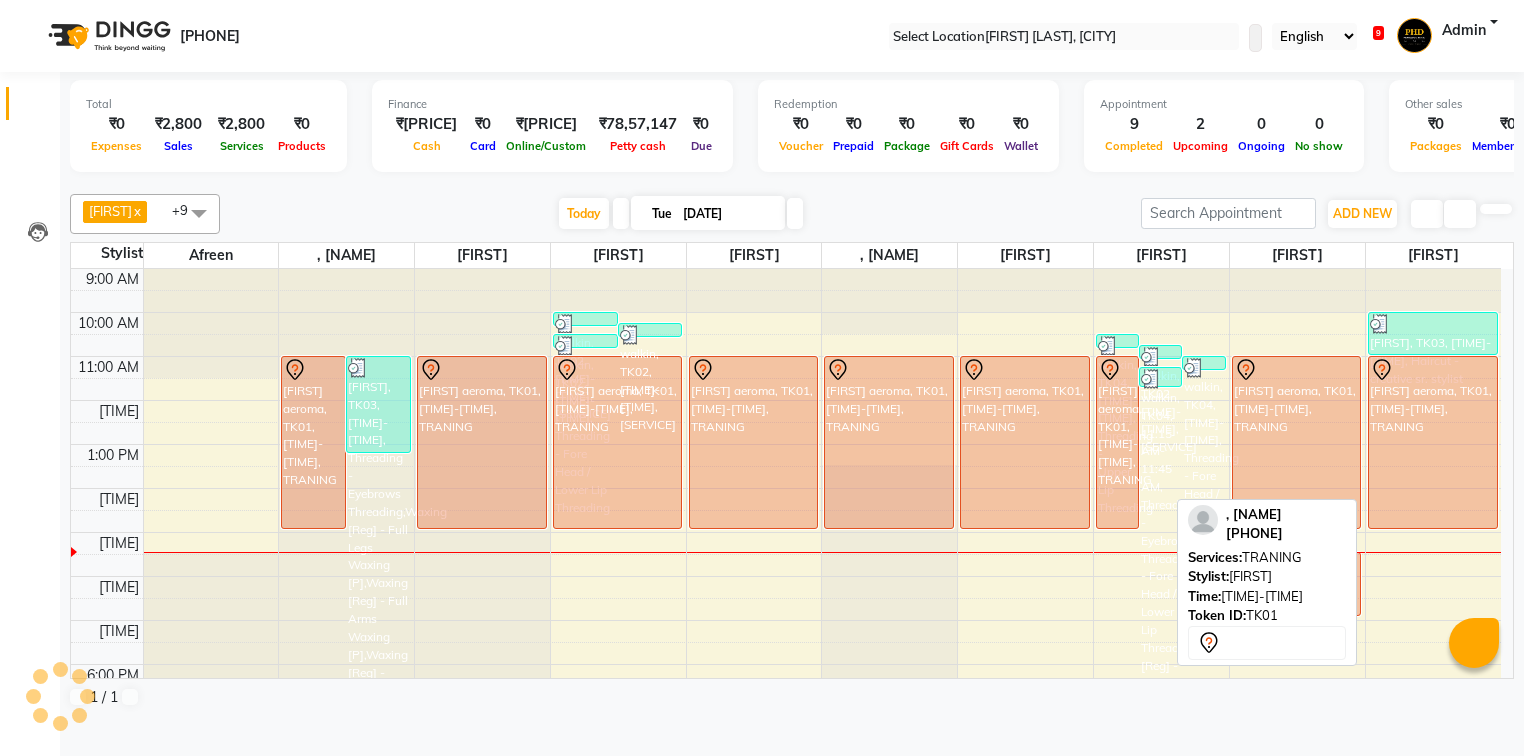 click on "[FIRST] aeroma, TK01, [TIME]-[TIME], TRANING" at bounding box center (313, 442) 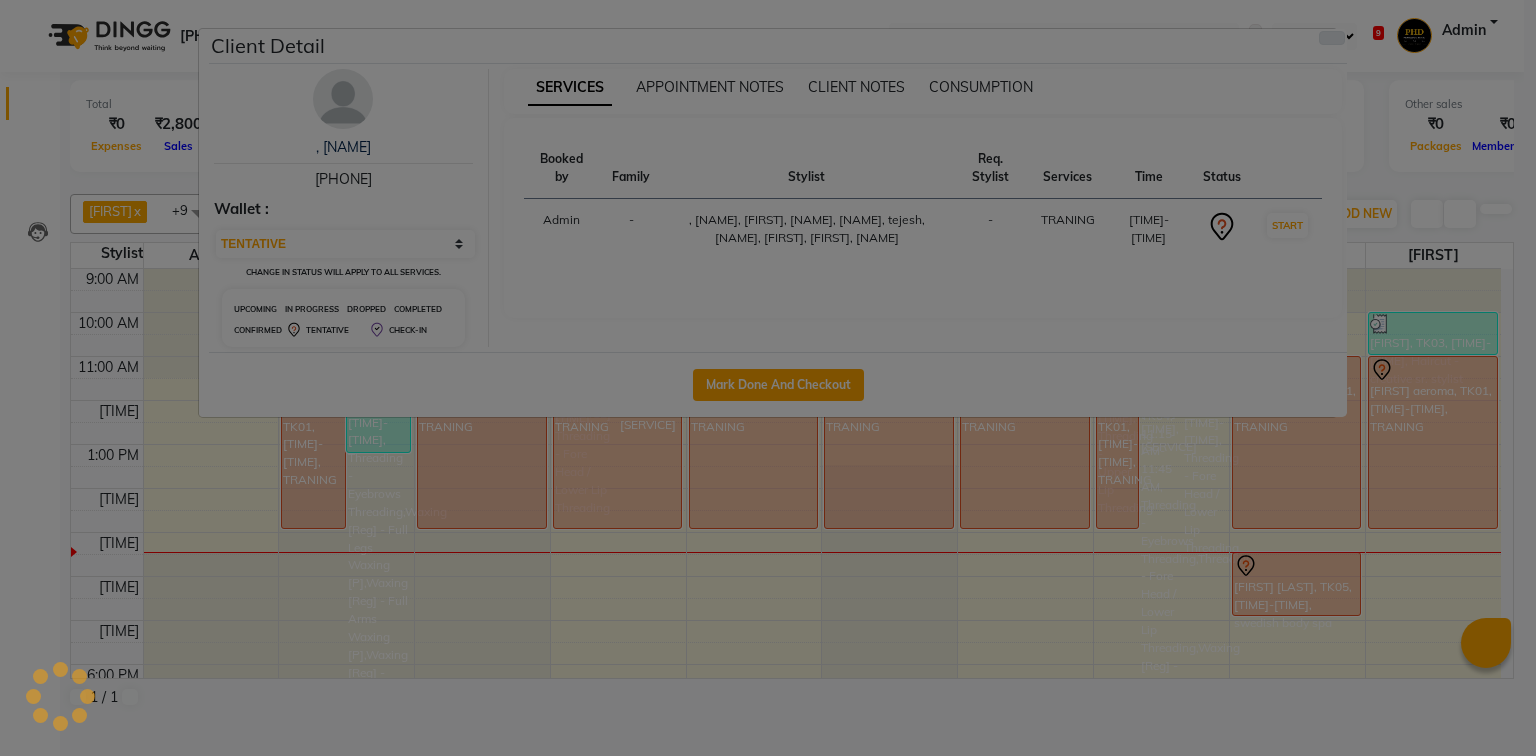 click at bounding box center [1332, 38] 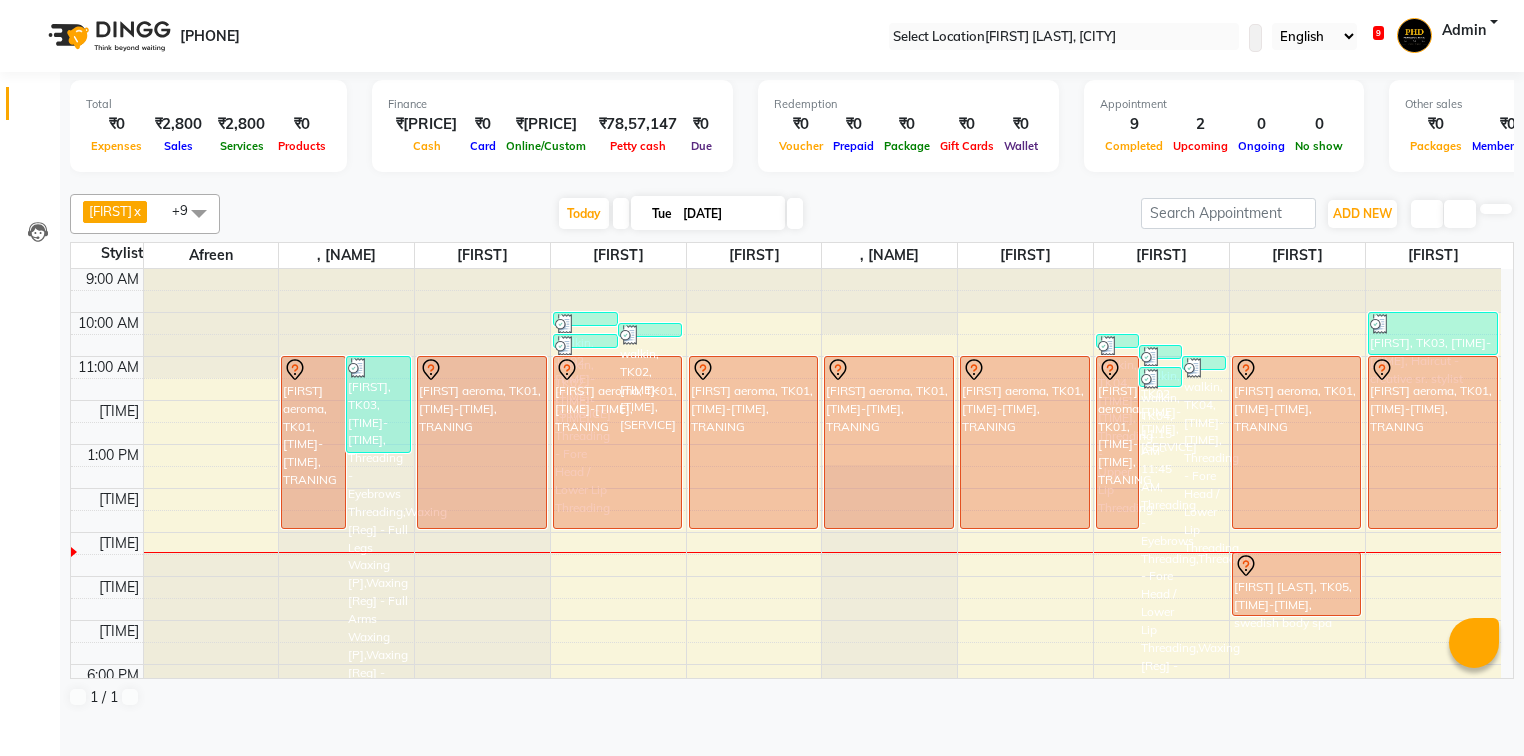 click on "walkin, TK02, 10:00 AM-10:15 AM, Threading - Upper Lip Threading     walkin, TK02, 10:15 AM-10:30 AM, Threading - Eyebrows Threading     walkin, TK02, 10:30 AM-10:45 AM, Threading - Fore Head / Lower Lip Threading             [FIRST] aeroma, TK01, 11:00 AM-03:00 PM, TRANING             [FIRST] aeroma, TK01, 11:00 AM-03:00 PM, TRANING             [FIRST] aeroma, TK01, 11:00 AM-03:00 PM, TRANING             [FIRST] aeroma, TK01, 11:00 AM-03:00 PM, TRANING     walkin, TK04, 10:30 AM-10:45 AM, Threading - Upper Lip Threading" at bounding box center (786, 532) 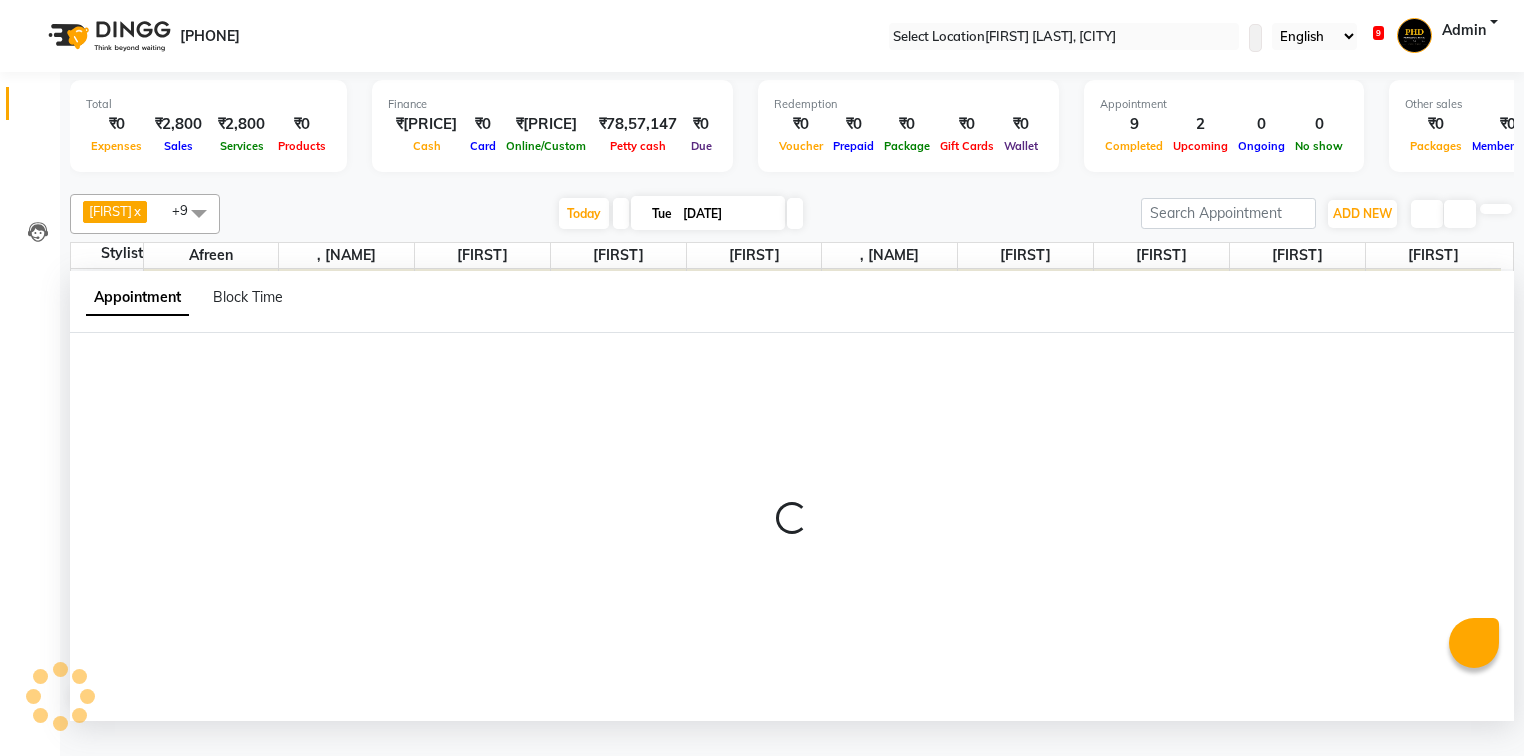 scroll, scrollTop: 0, scrollLeft: 0, axis: both 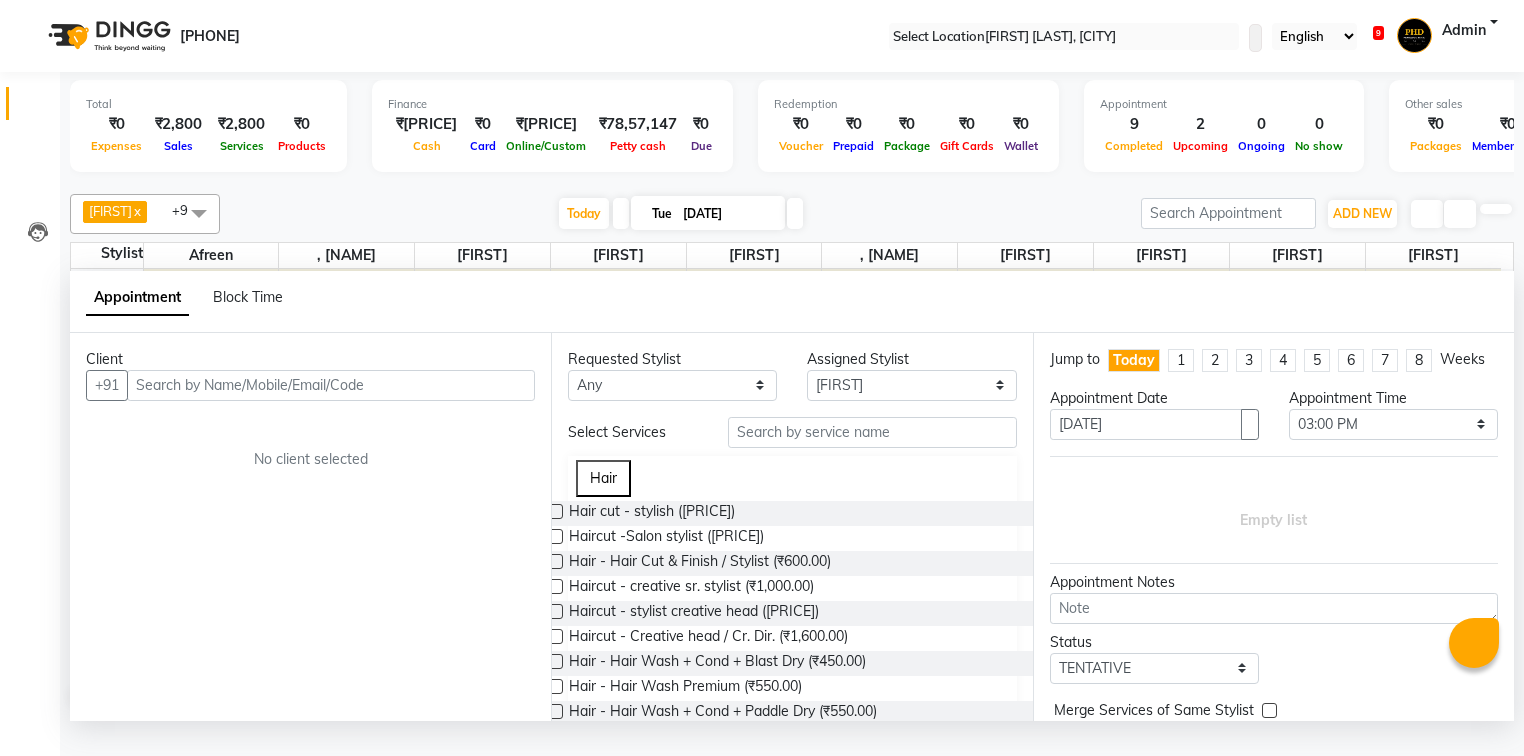 click at bounding box center (331, 385) 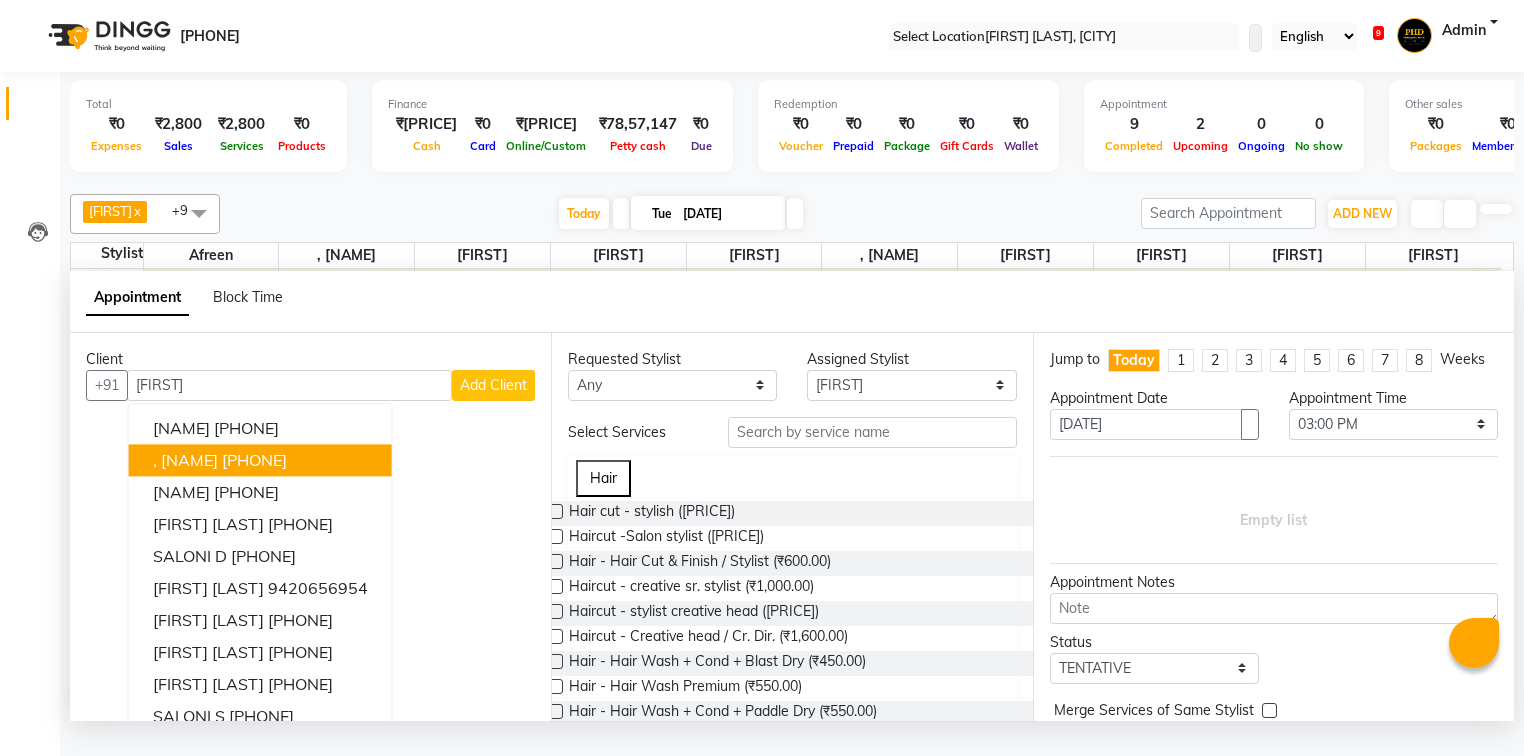 click on "[PHONE]" at bounding box center (254, 460) 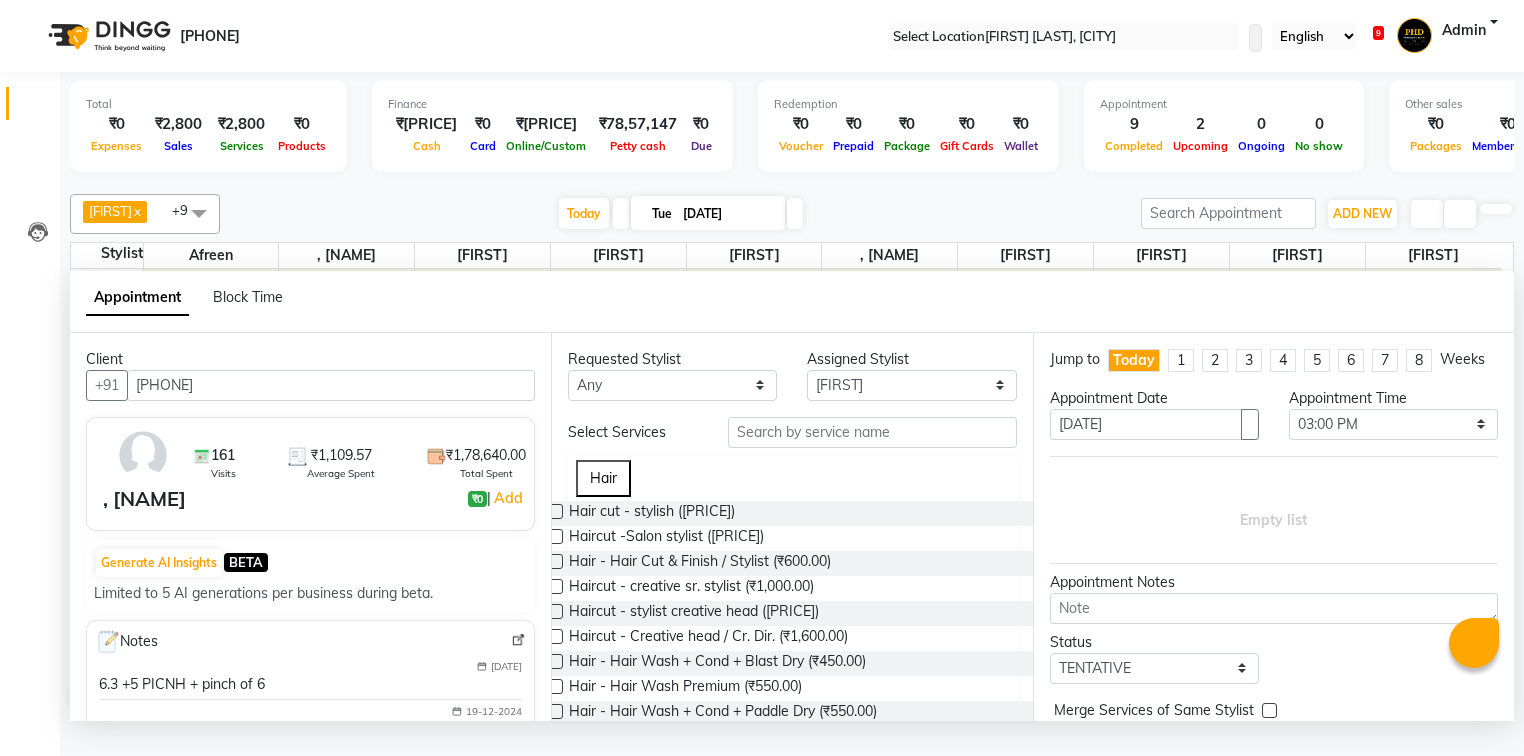 type on "[PHONE]" 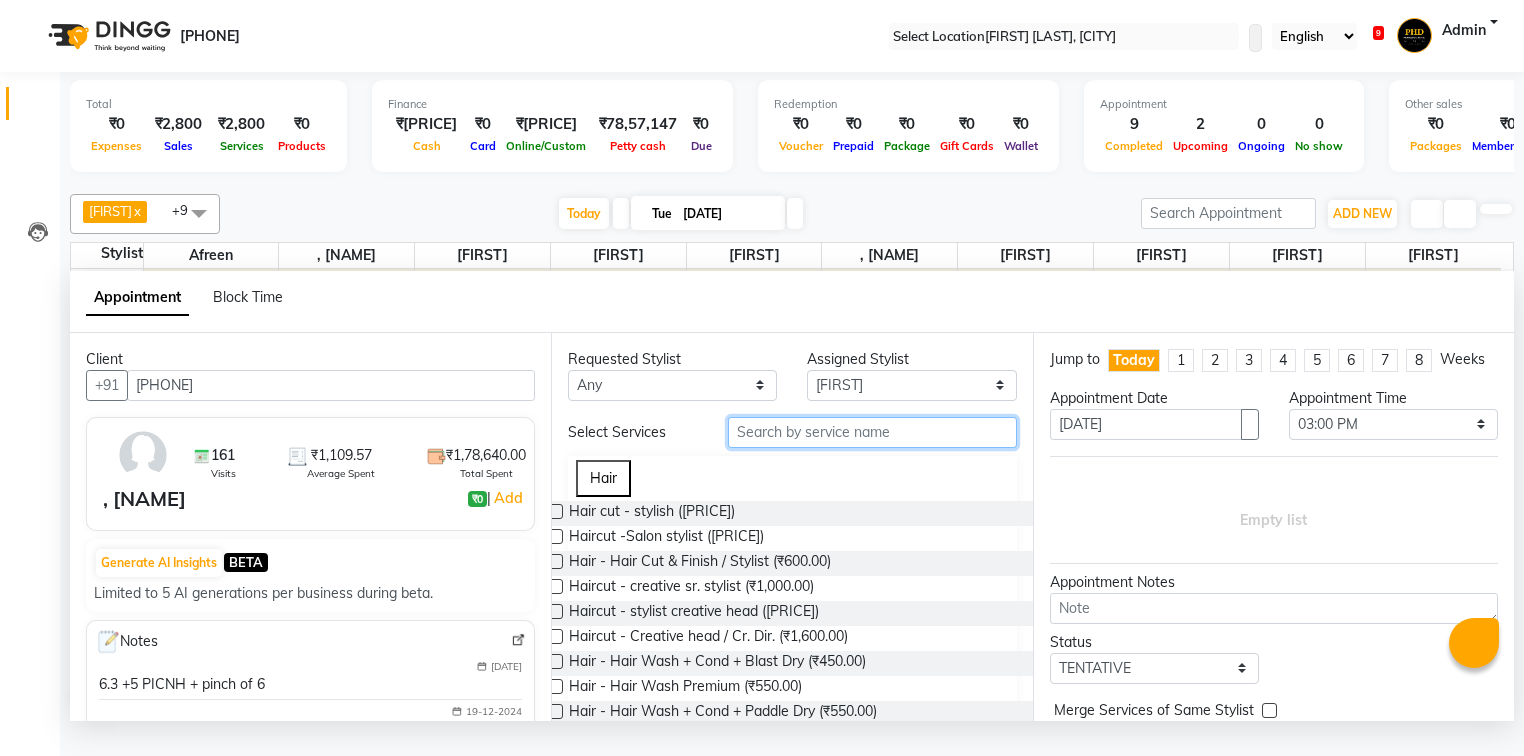 click at bounding box center [872, 432] 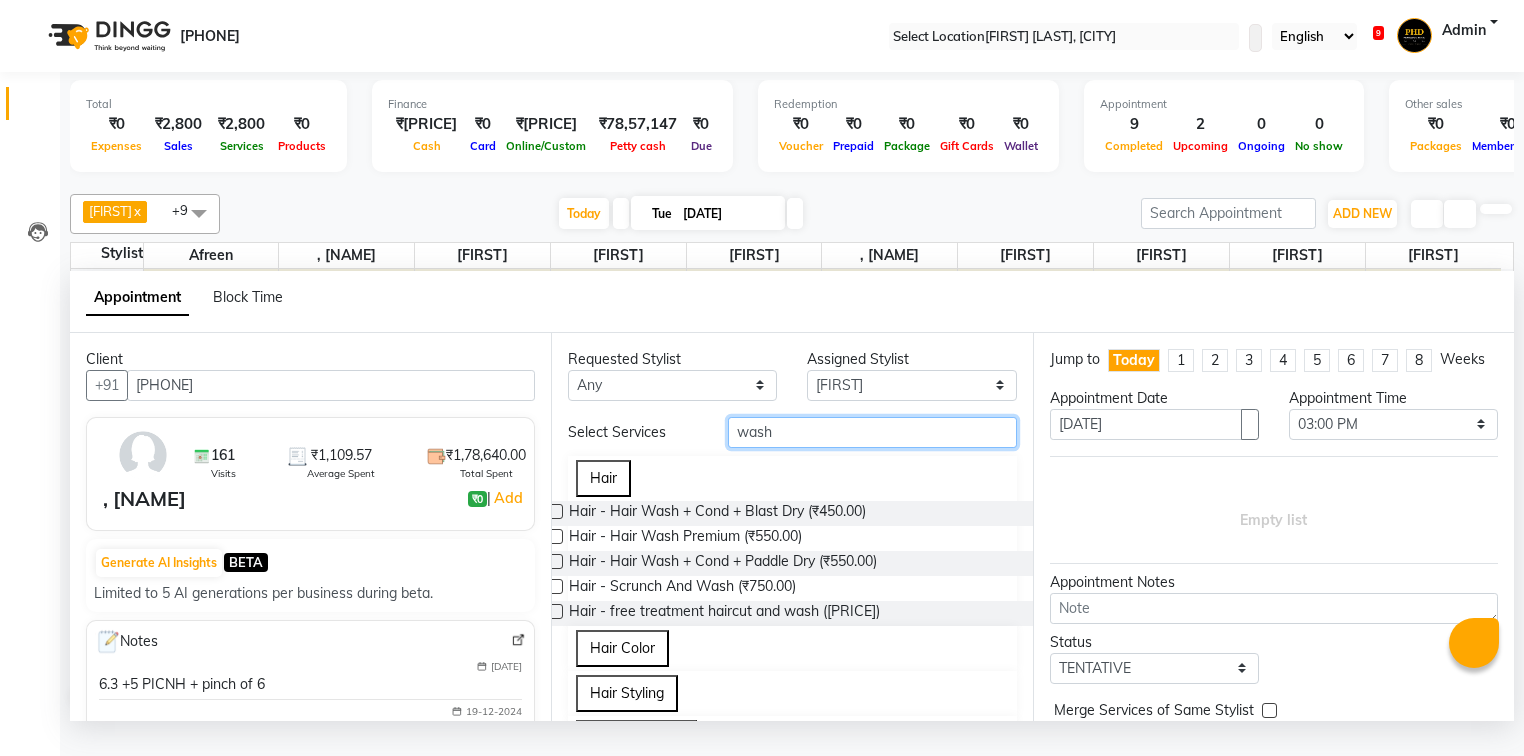 type on "wash" 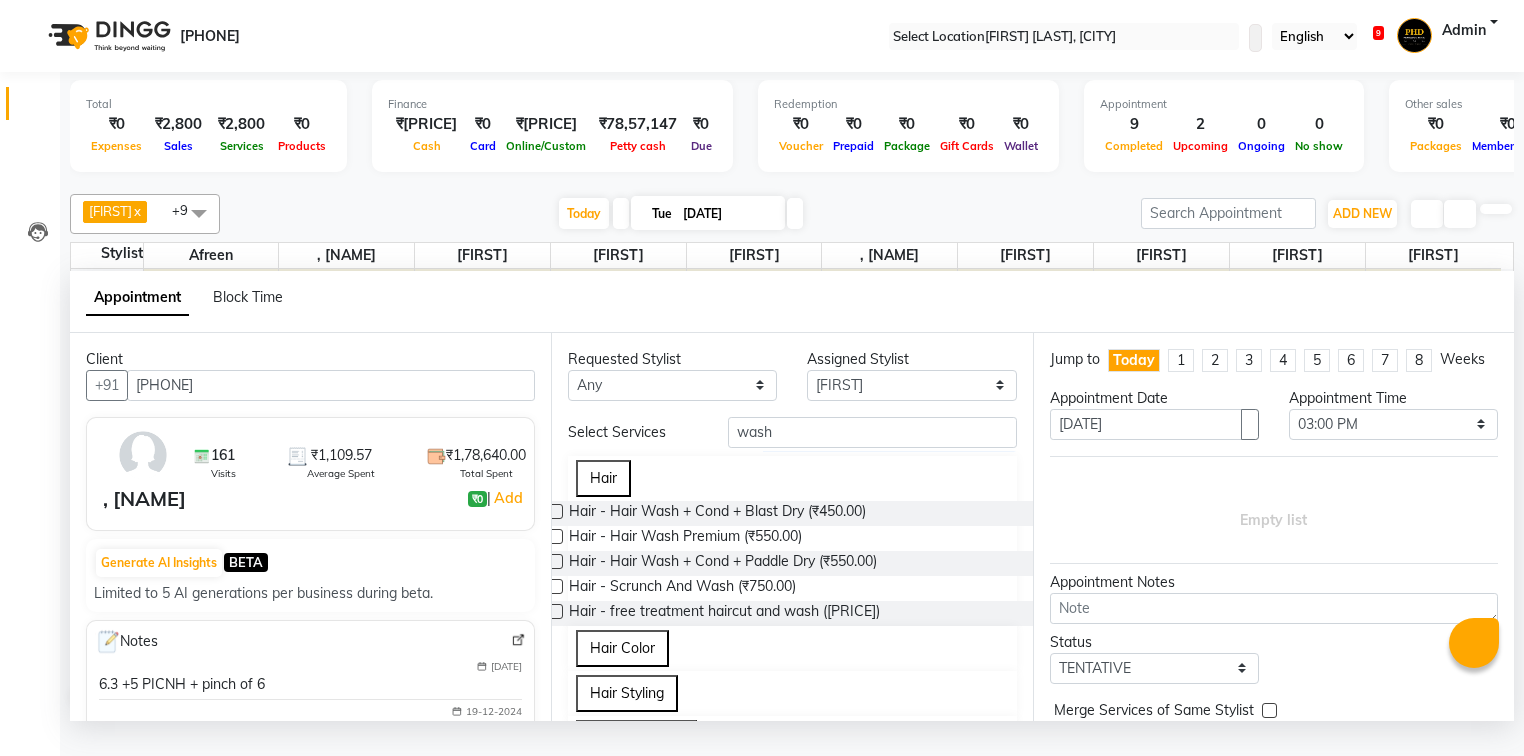 click at bounding box center [555, 511] 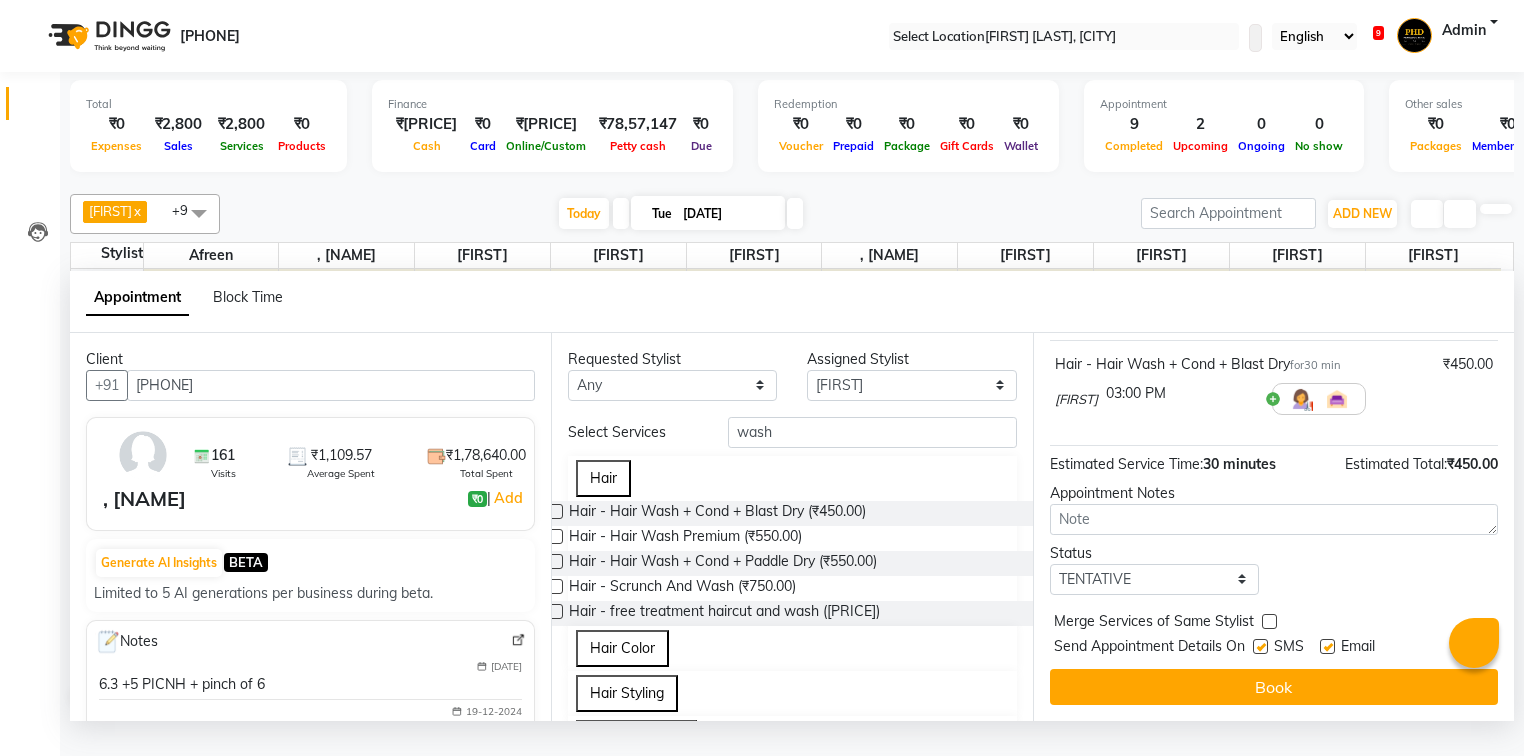 scroll, scrollTop: 118, scrollLeft: 0, axis: vertical 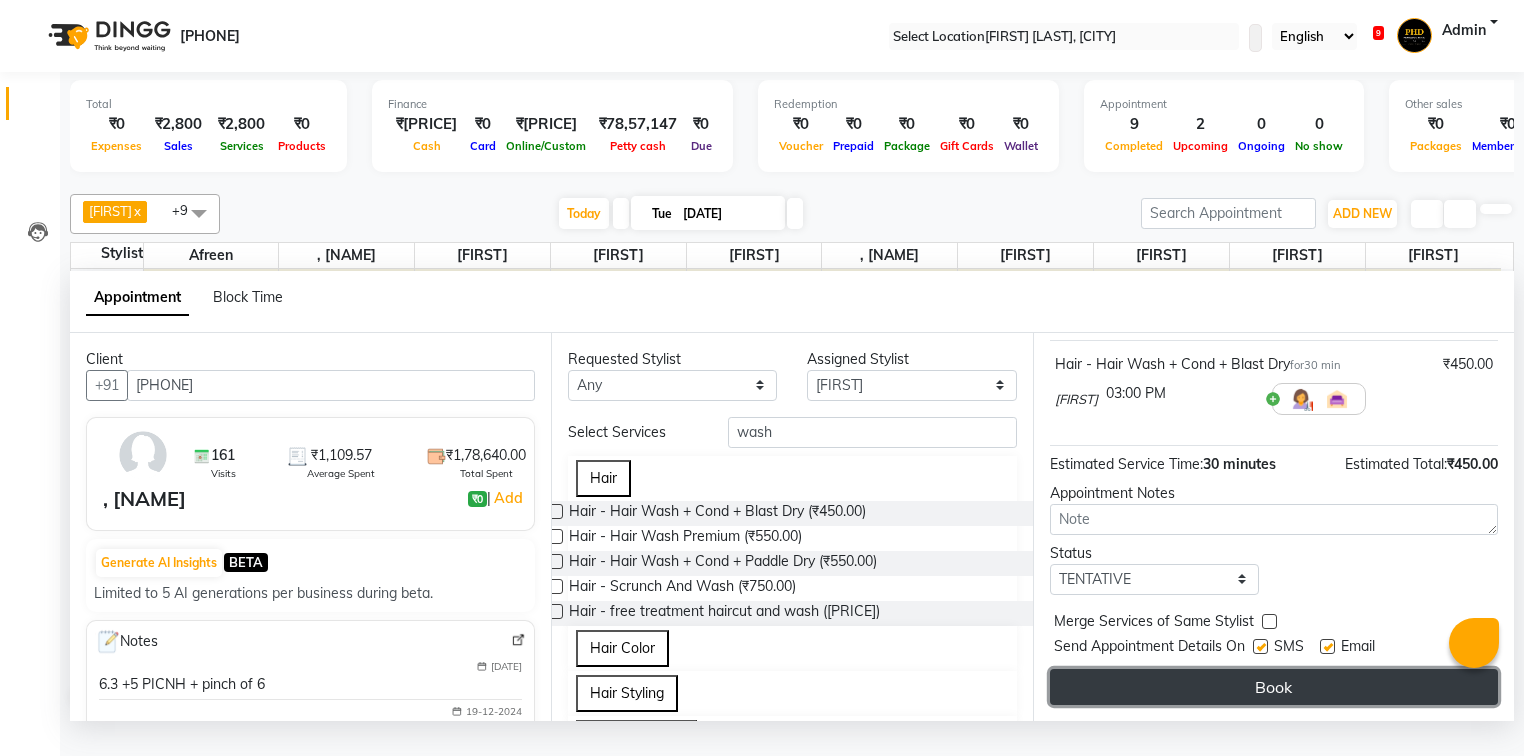 click on "Book" at bounding box center (1274, 687) 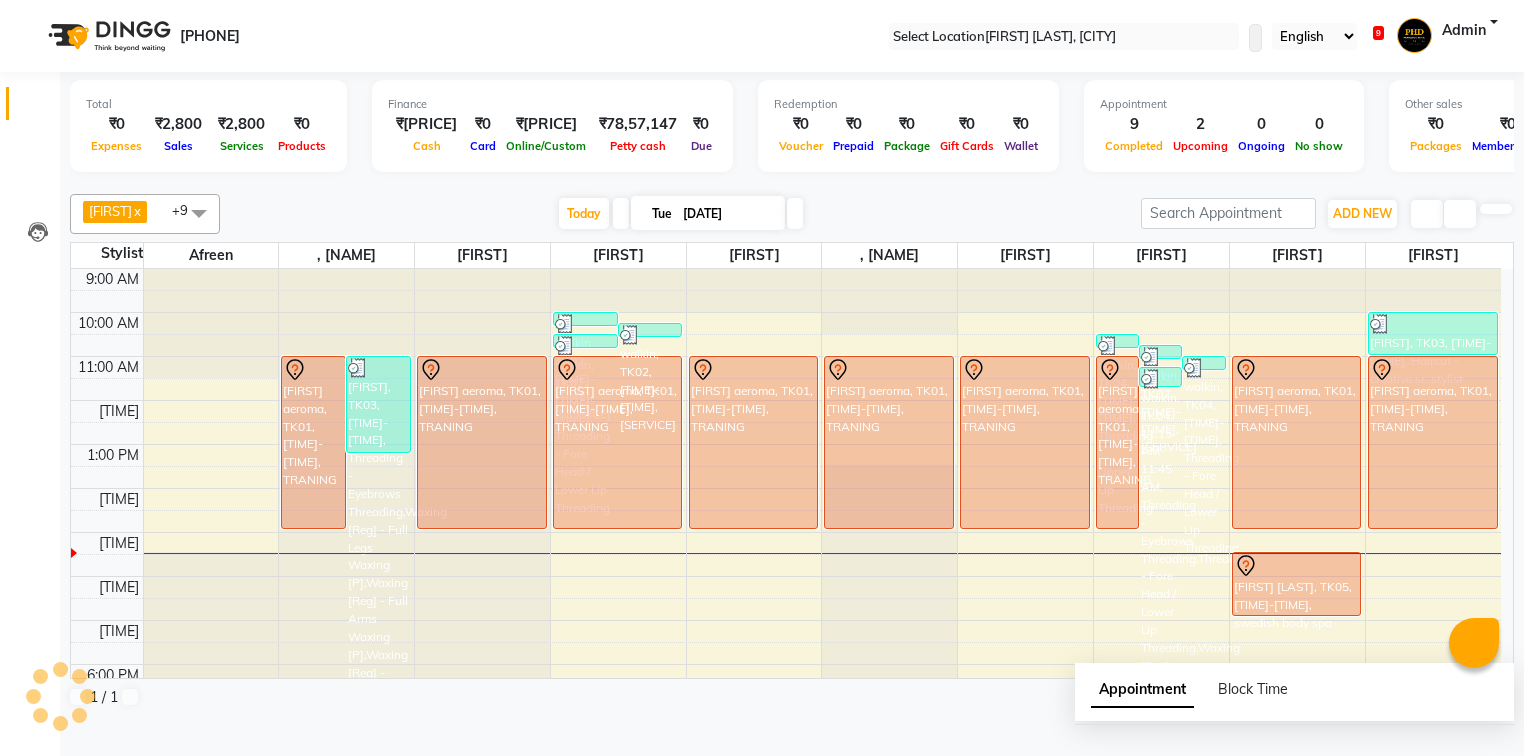 scroll, scrollTop: 0, scrollLeft: 0, axis: both 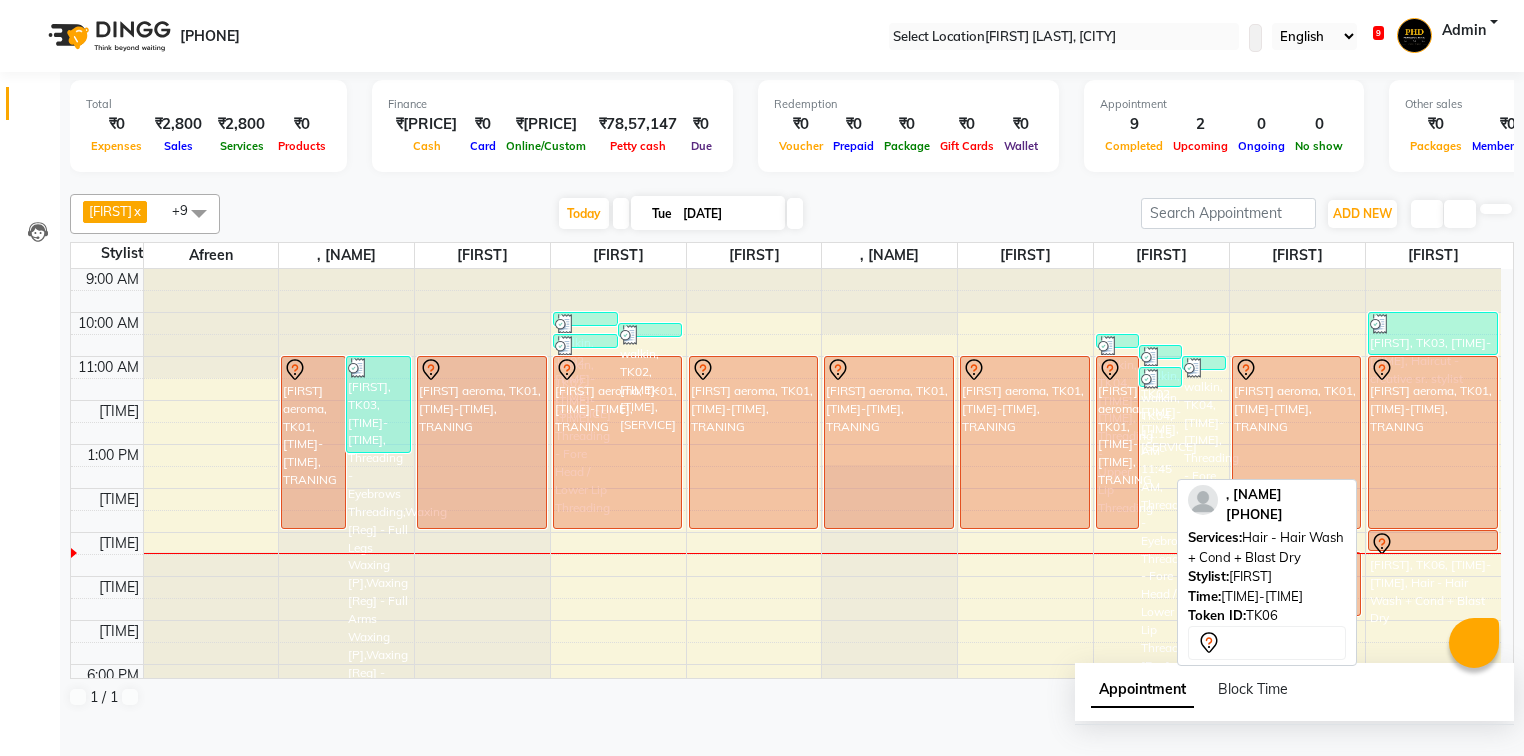 click at bounding box center (1433, 544) 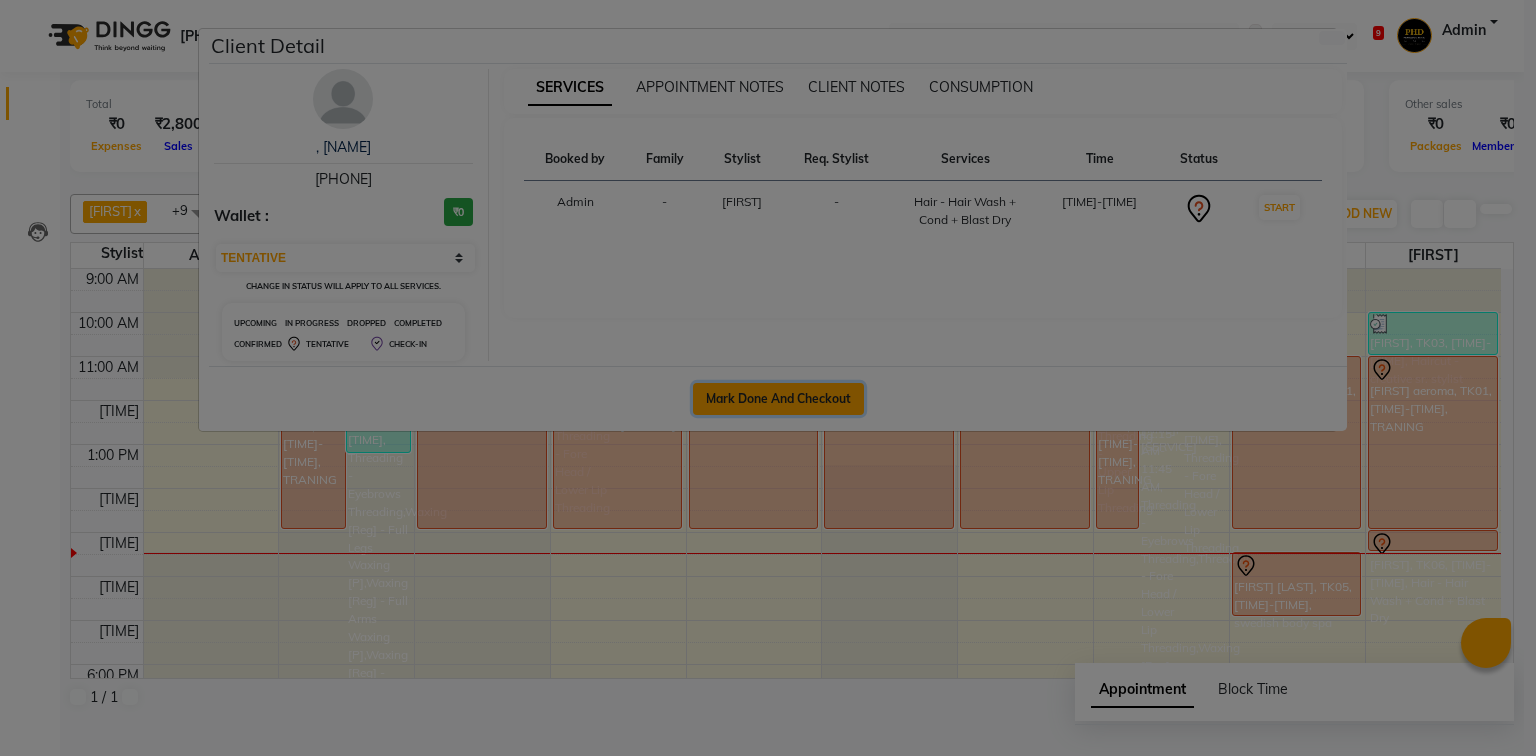 click on "Mark Done And Checkout" at bounding box center [778, 399] 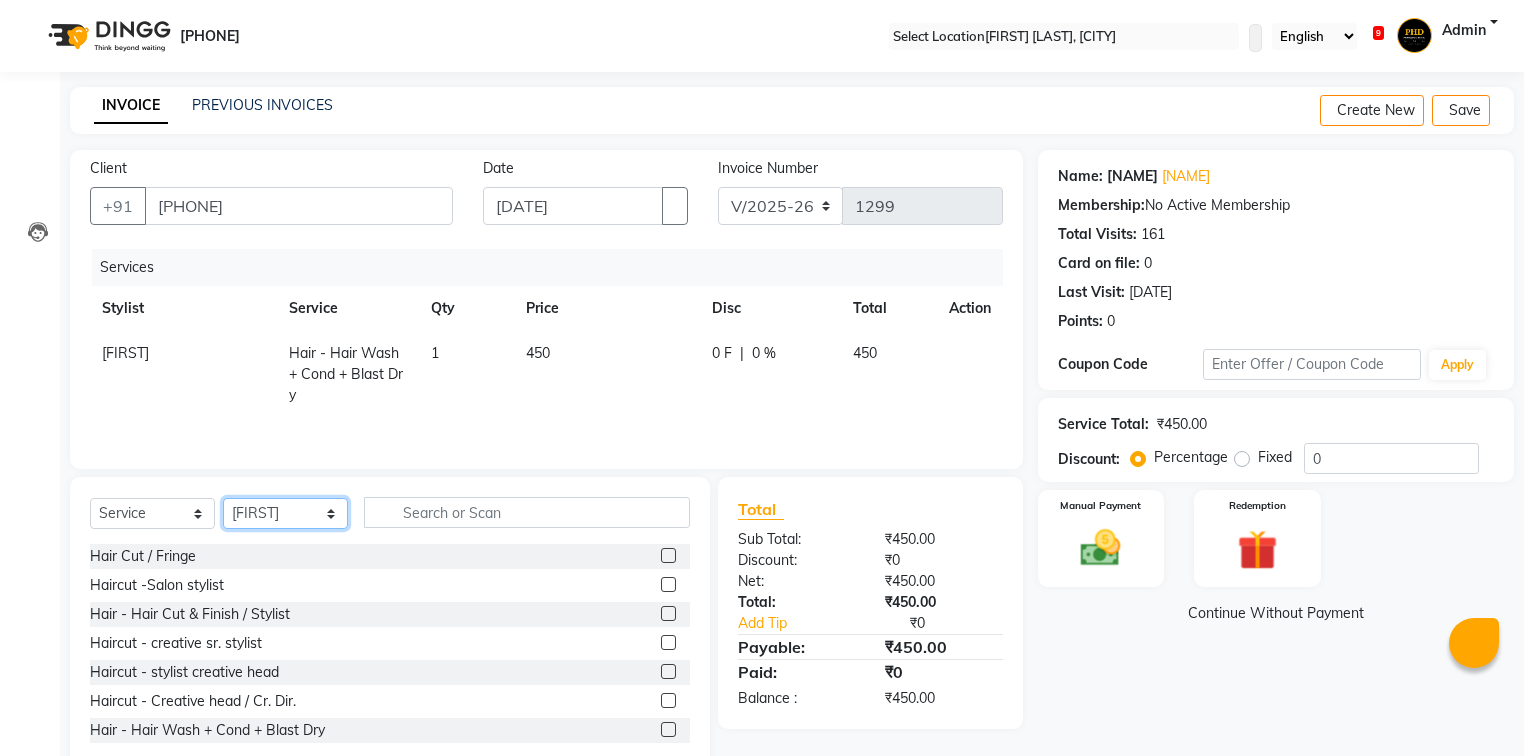 click on "Select Stylist [NAME], [NAME], [NAME], [NAME], [NAME], [NAME], [NAME], [NAME], [NAME], [NAME], [NAME], [NAME], [NAME], [NAME], [NAME], [NAME]" at bounding box center (285, 513) 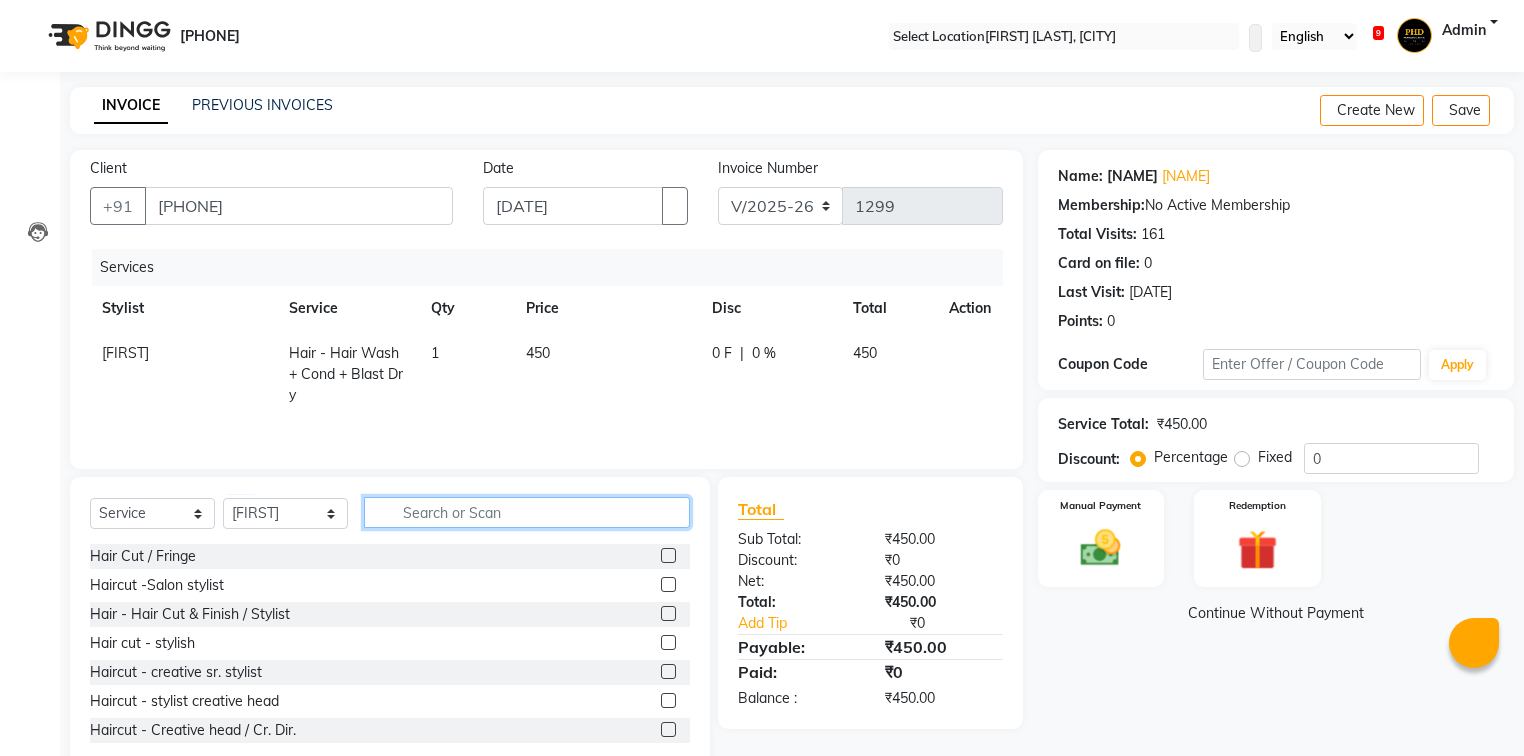 click at bounding box center (527, 512) 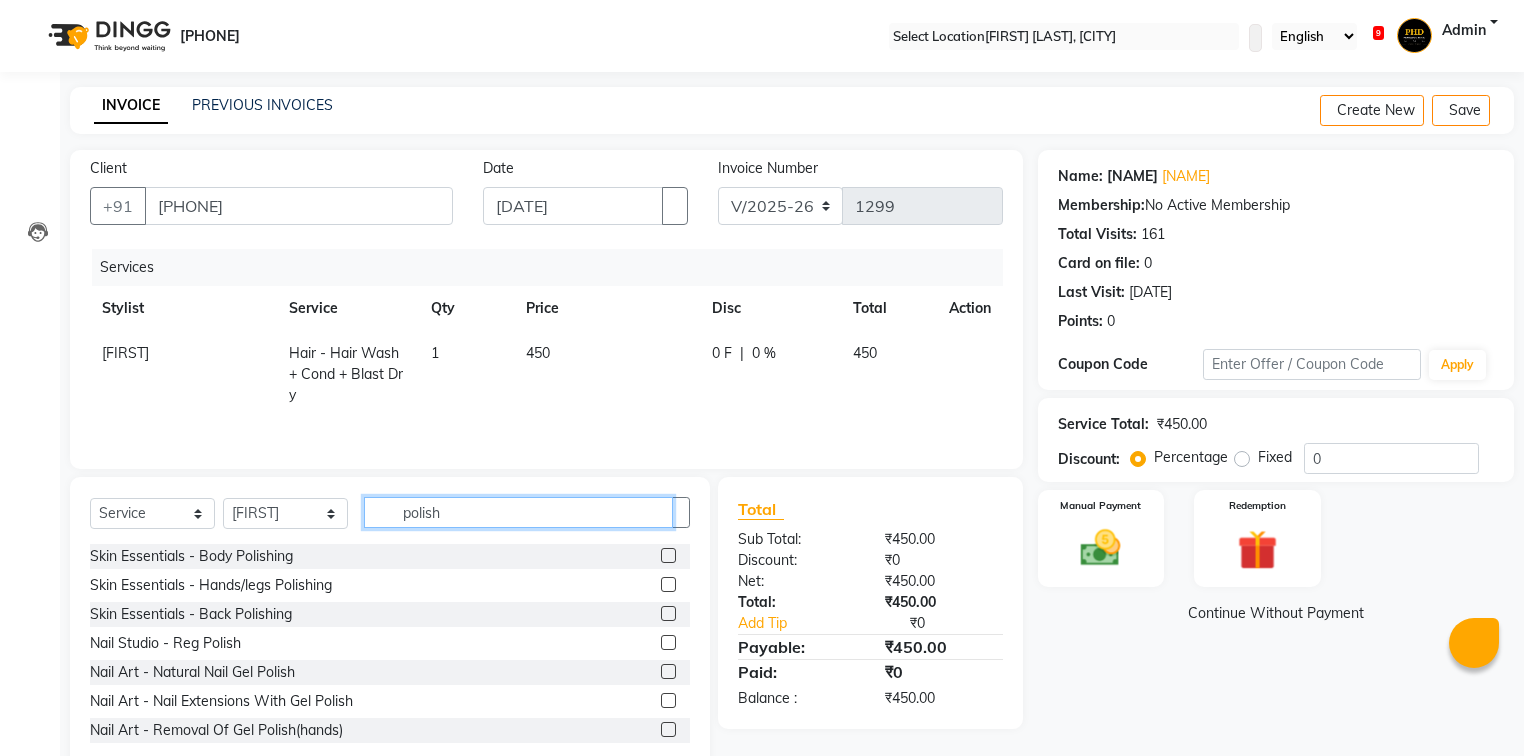 type on "polish" 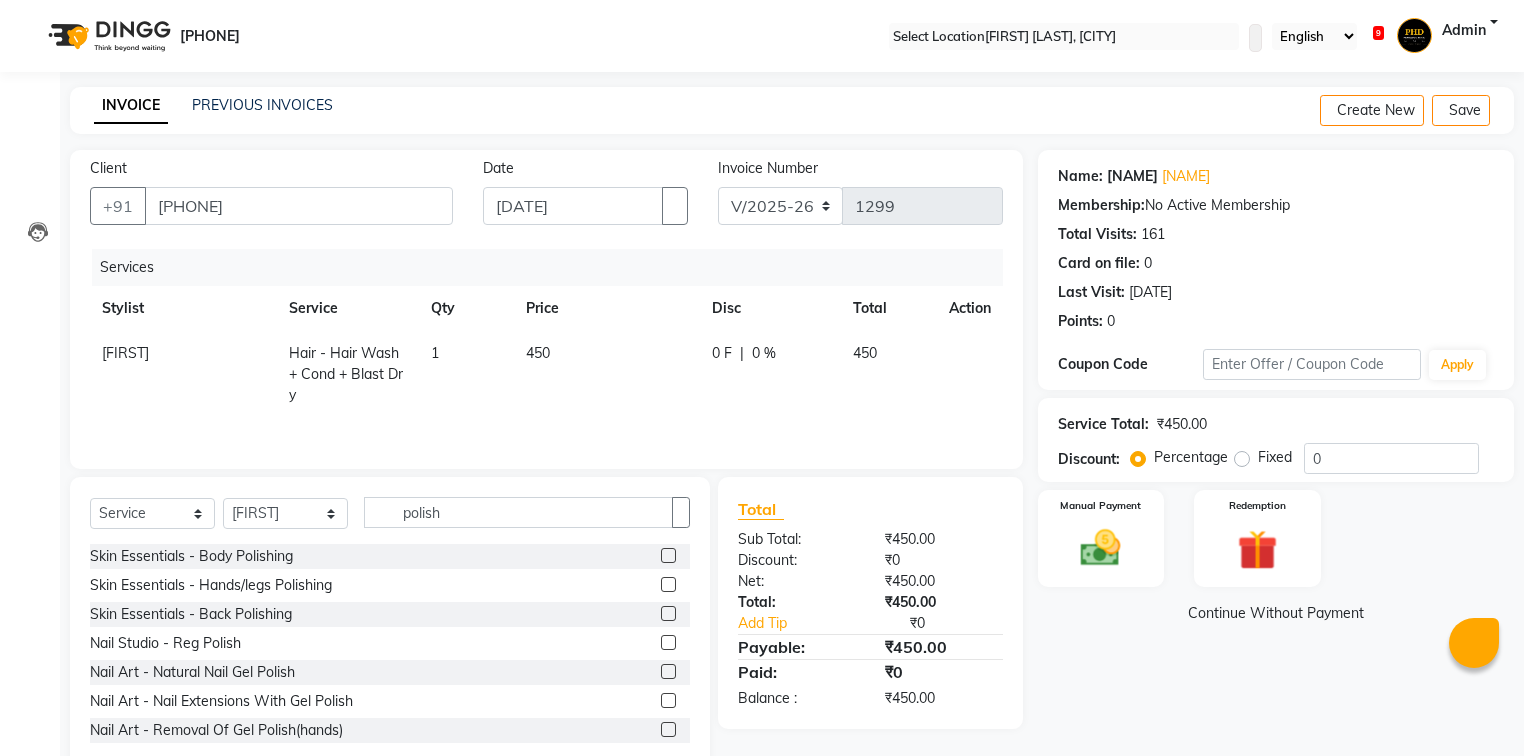 click at bounding box center (668, 642) 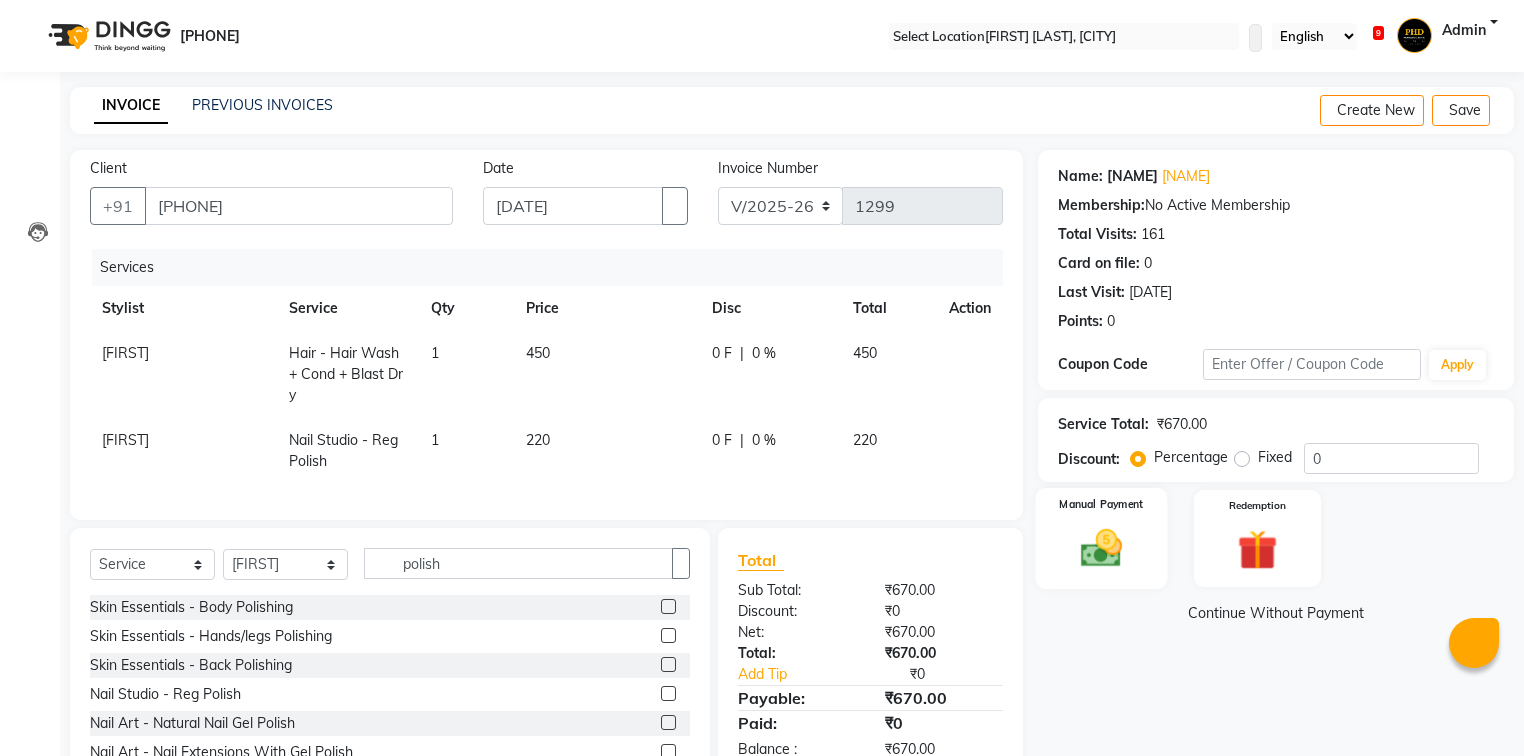 click on "Manual Payment" at bounding box center (1101, 504) 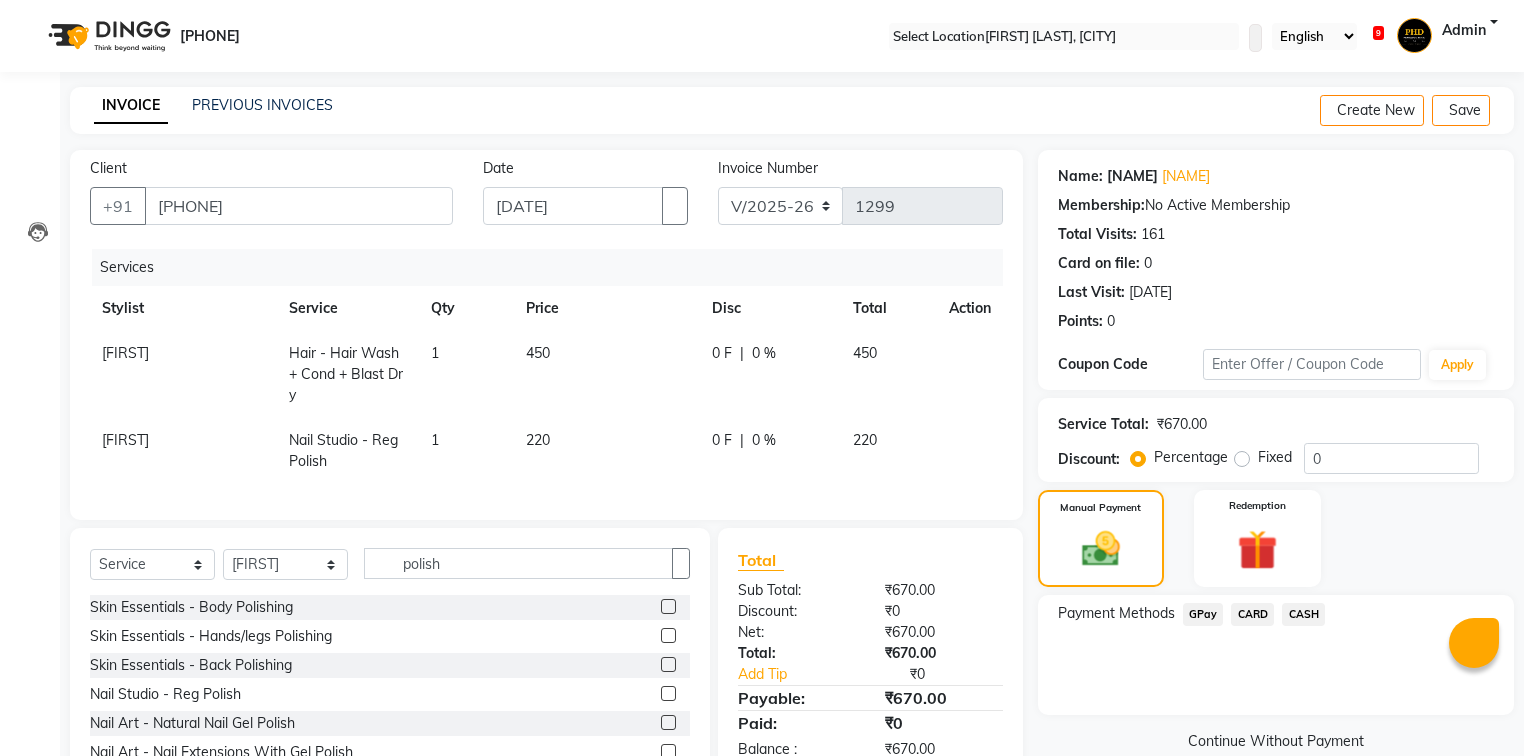 click on "CASH" at bounding box center [1203, 614] 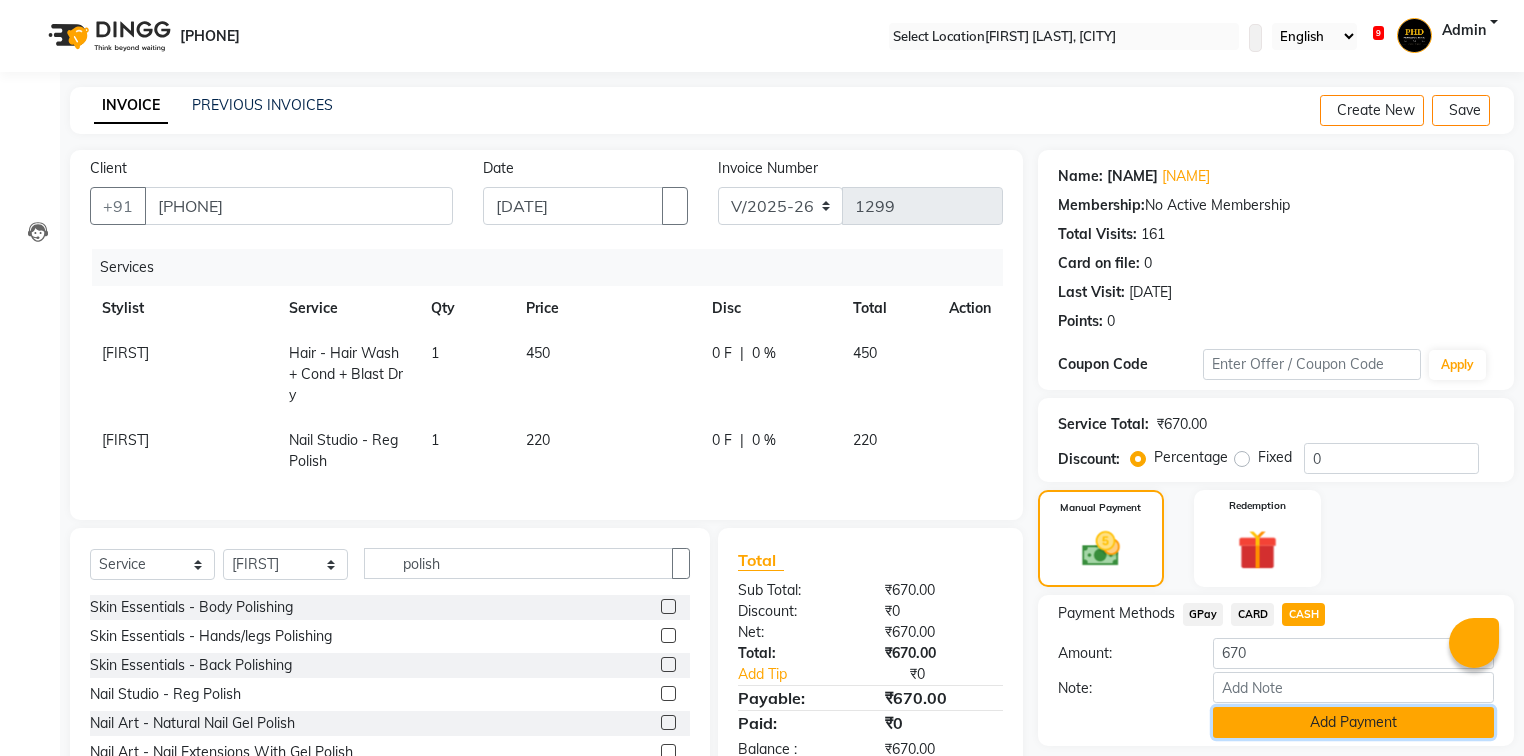 click on "Add Payment" at bounding box center (1353, 722) 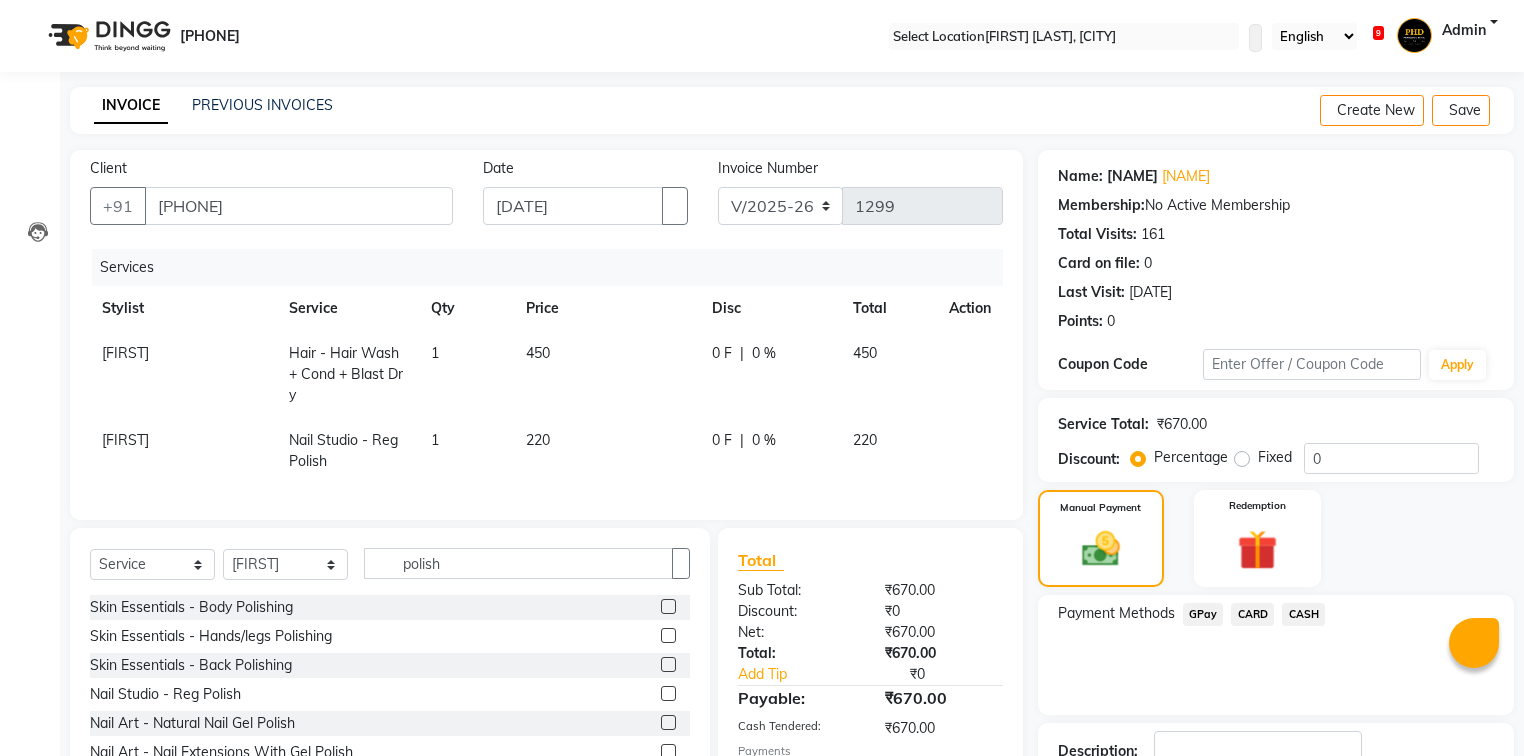 scroll, scrollTop: 144, scrollLeft: 0, axis: vertical 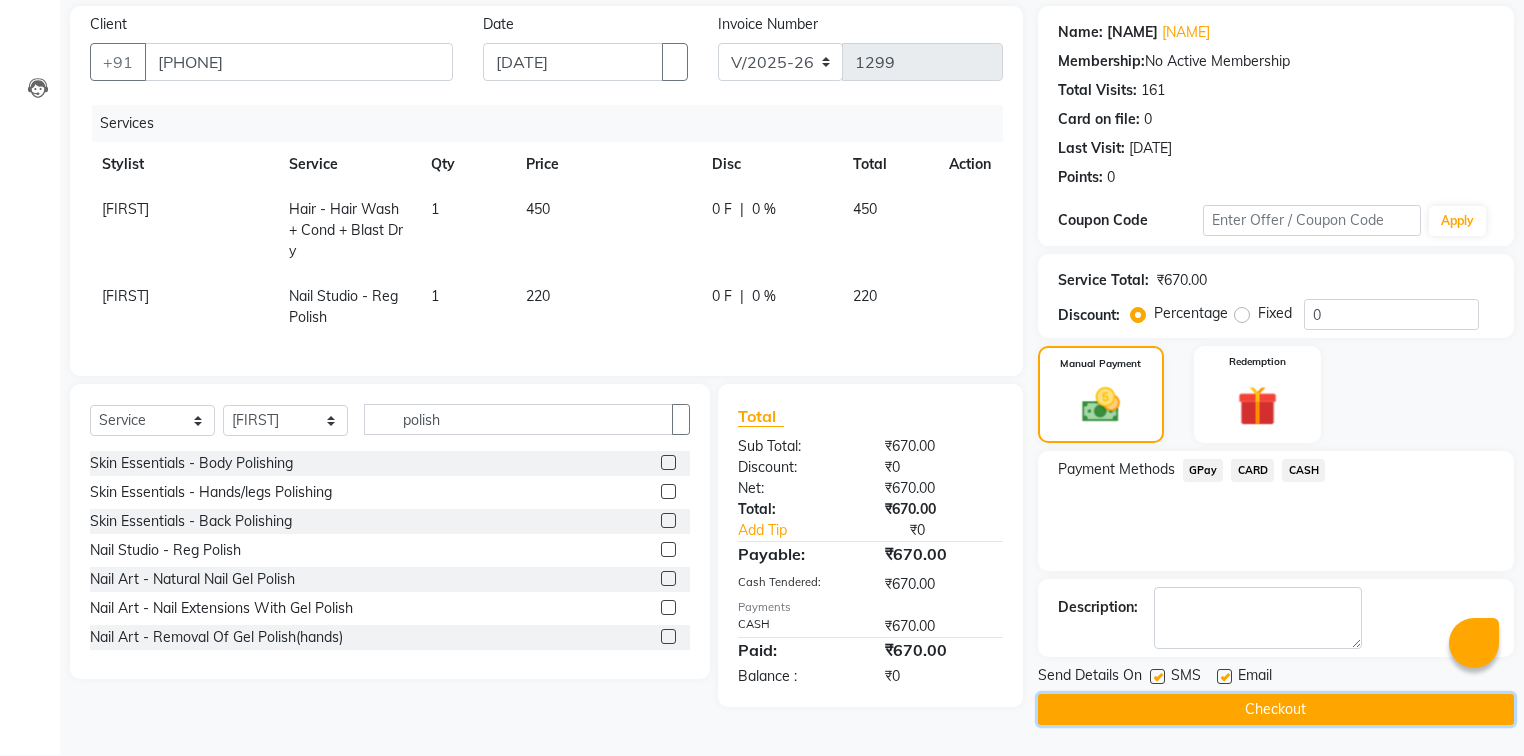 click on "Checkout" at bounding box center [1276, 709] 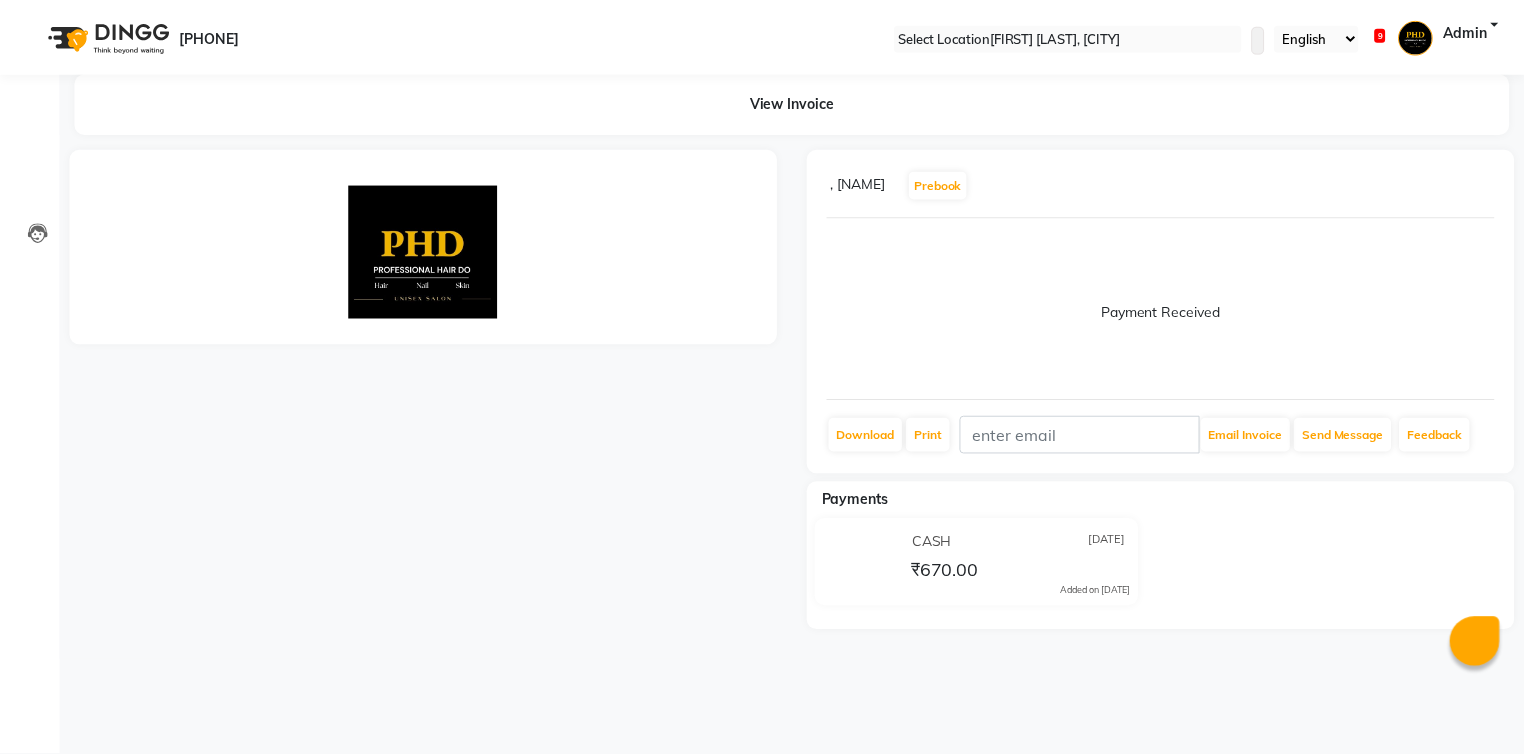 scroll, scrollTop: 0, scrollLeft: 0, axis: both 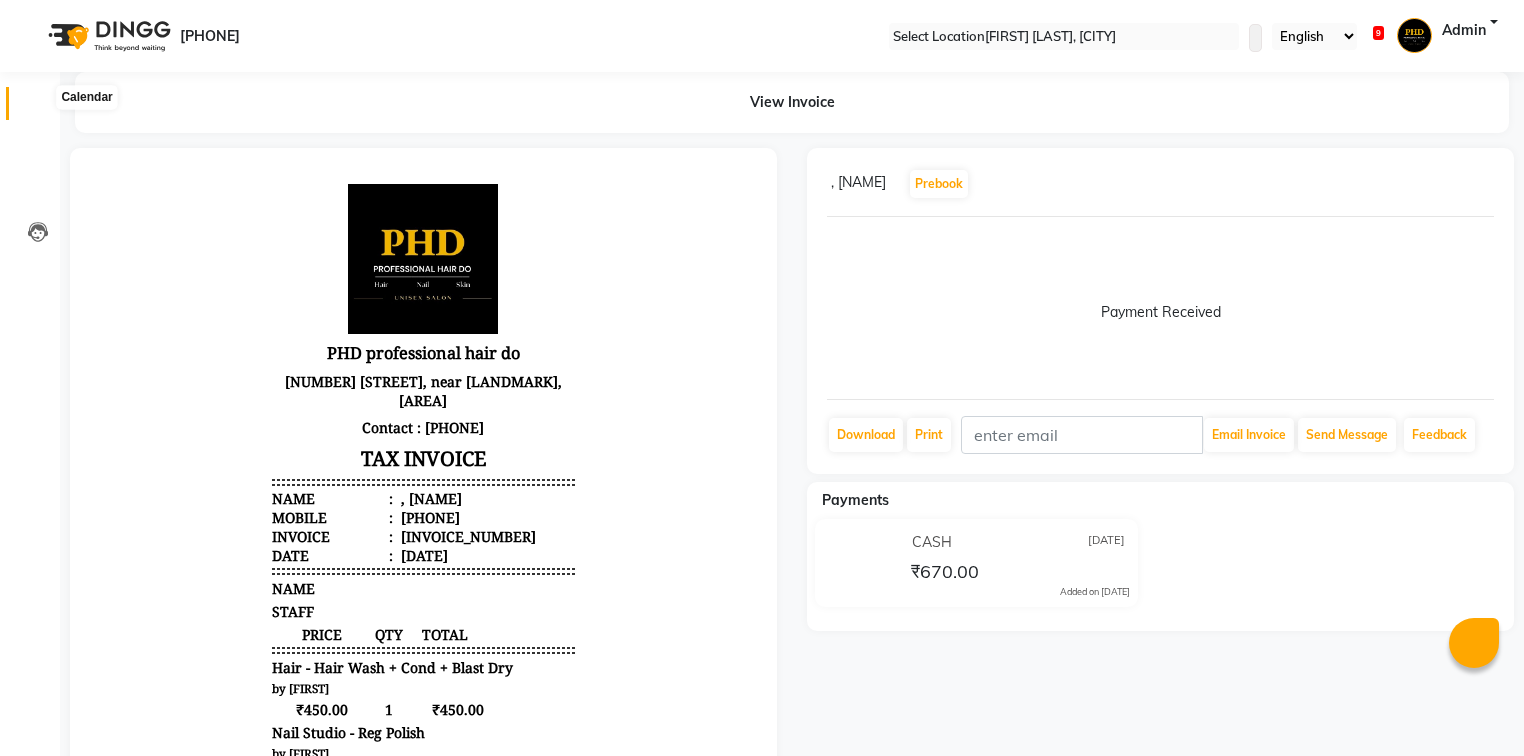 click at bounding box center [37, 108] 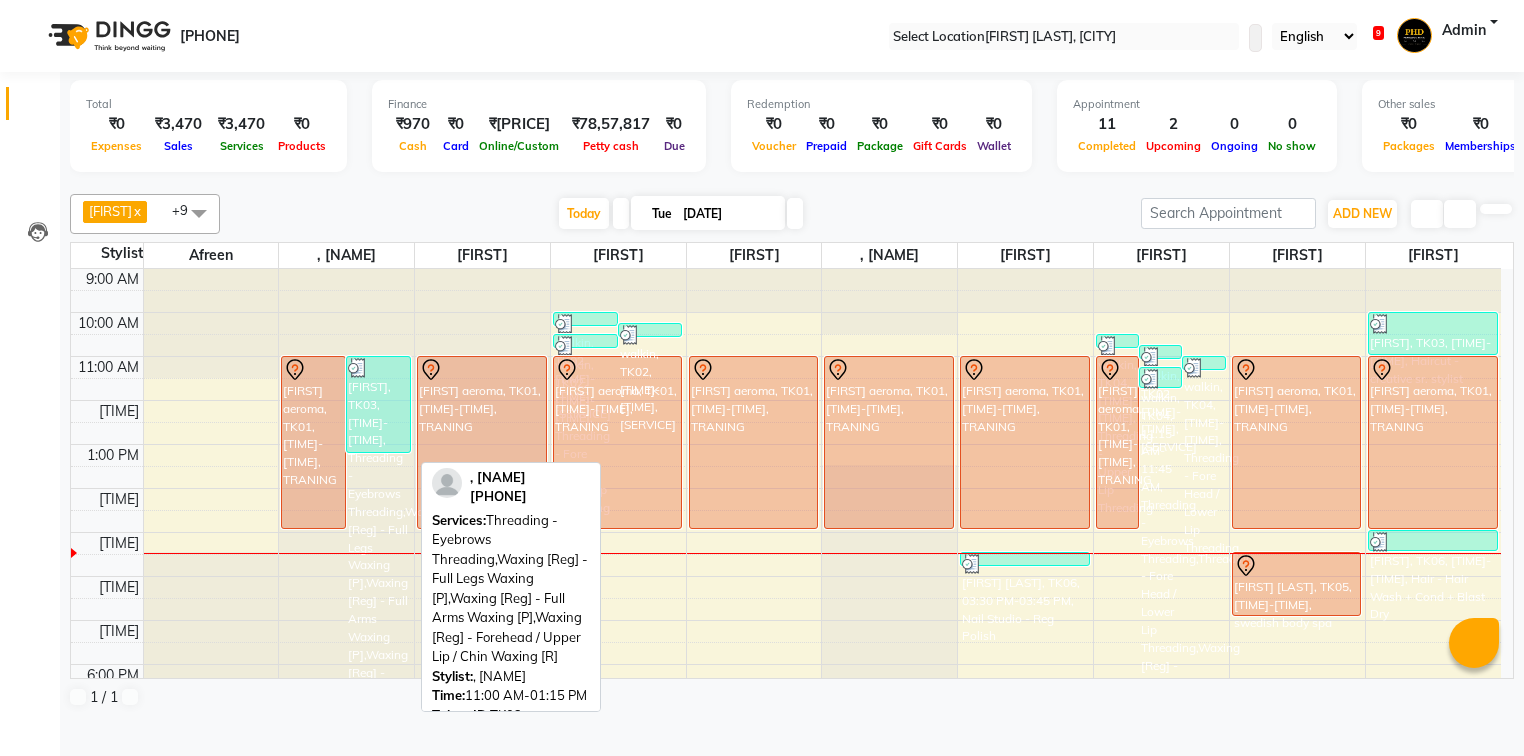 click on "[FIRST], TK03, [TIME]-[TIME], Threading - Eyebrows Threading,Waxing [Reg] - Full Legs Waxing [P],Waxing [Reg] - Full Arms Waxing [P],Waxing [Reg] - Forehead / Upper Lip / Chin Waxing [R]" at bounding box center (313, 442) 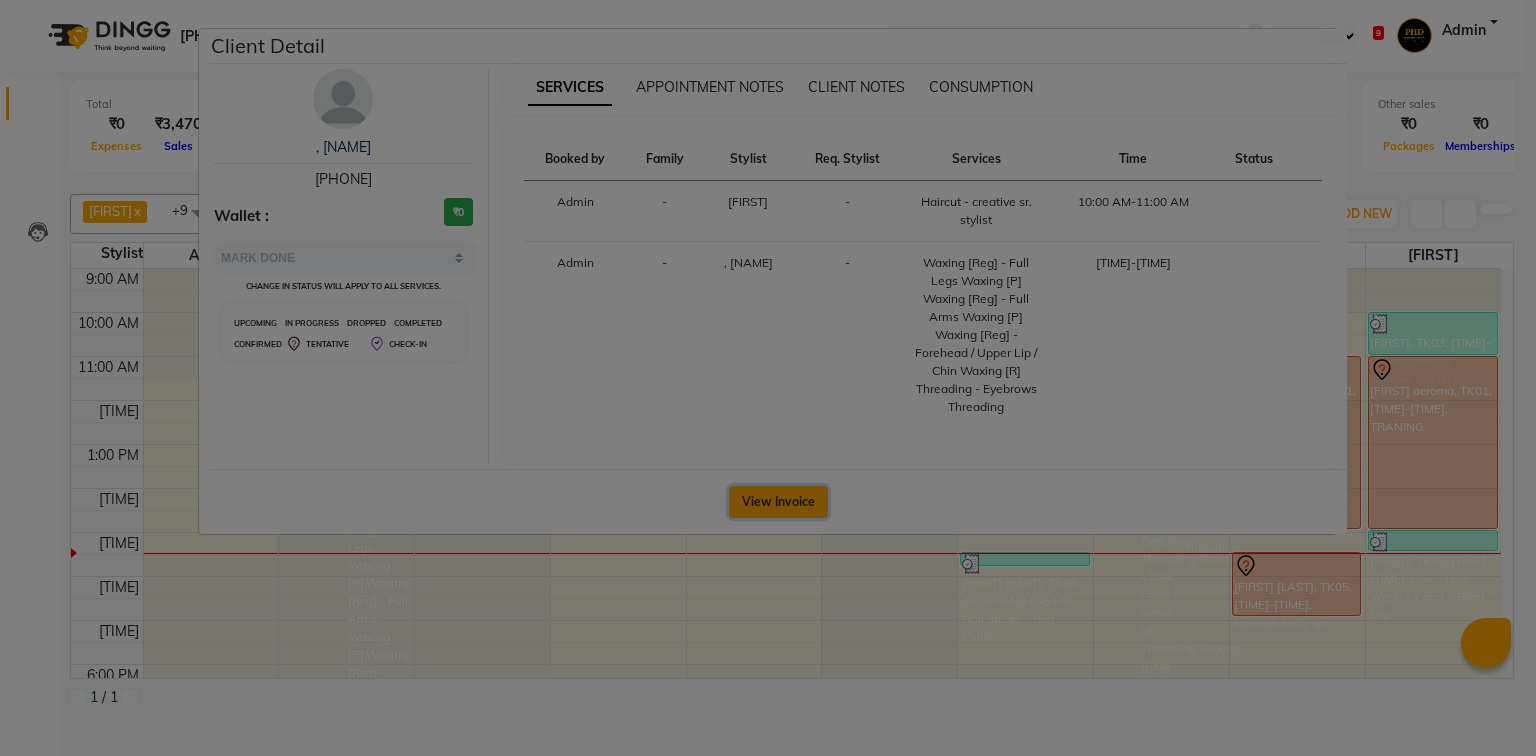 click on "View Invoice" at bounding box center [778, 502] 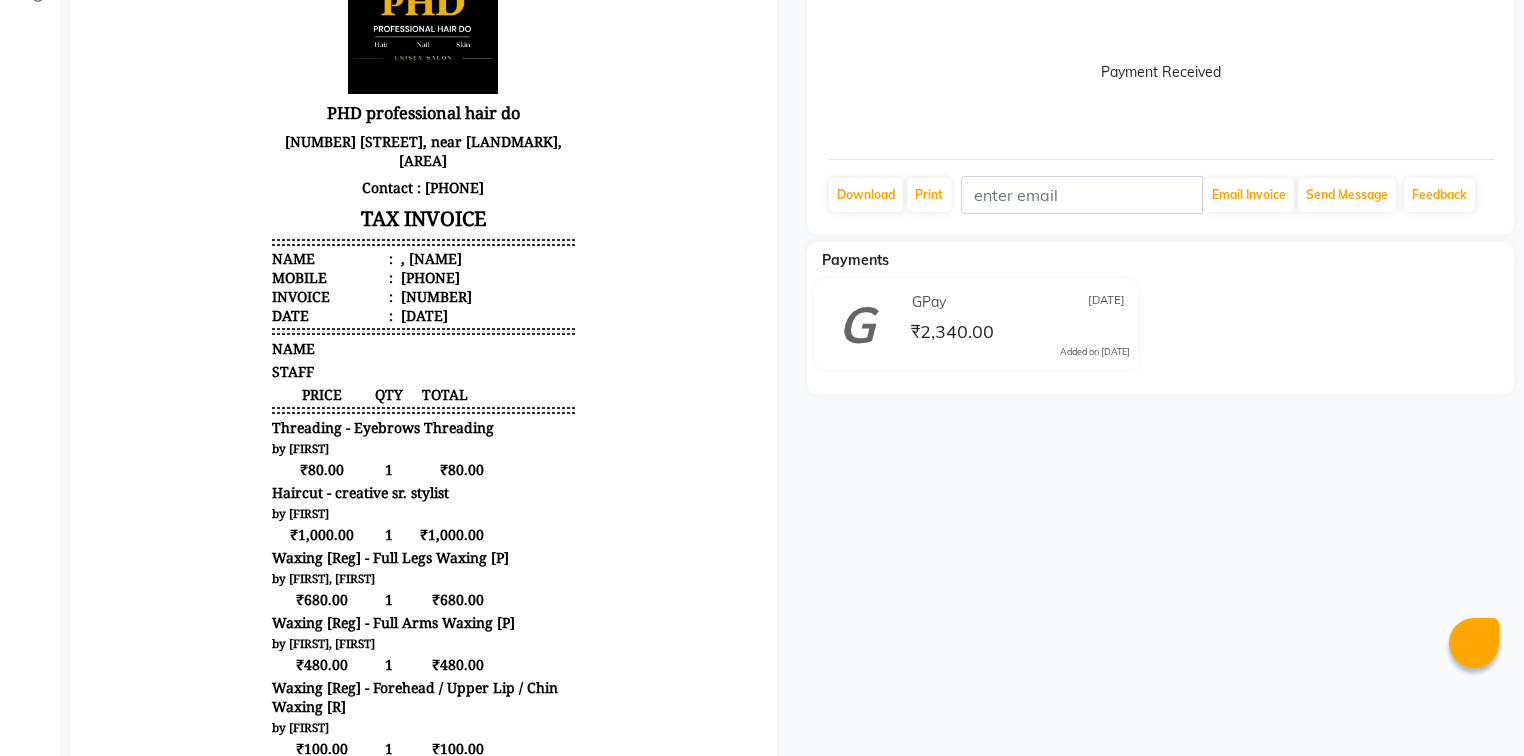 scroll, scrollTop: 0, scrollLeft: 0, axis: both 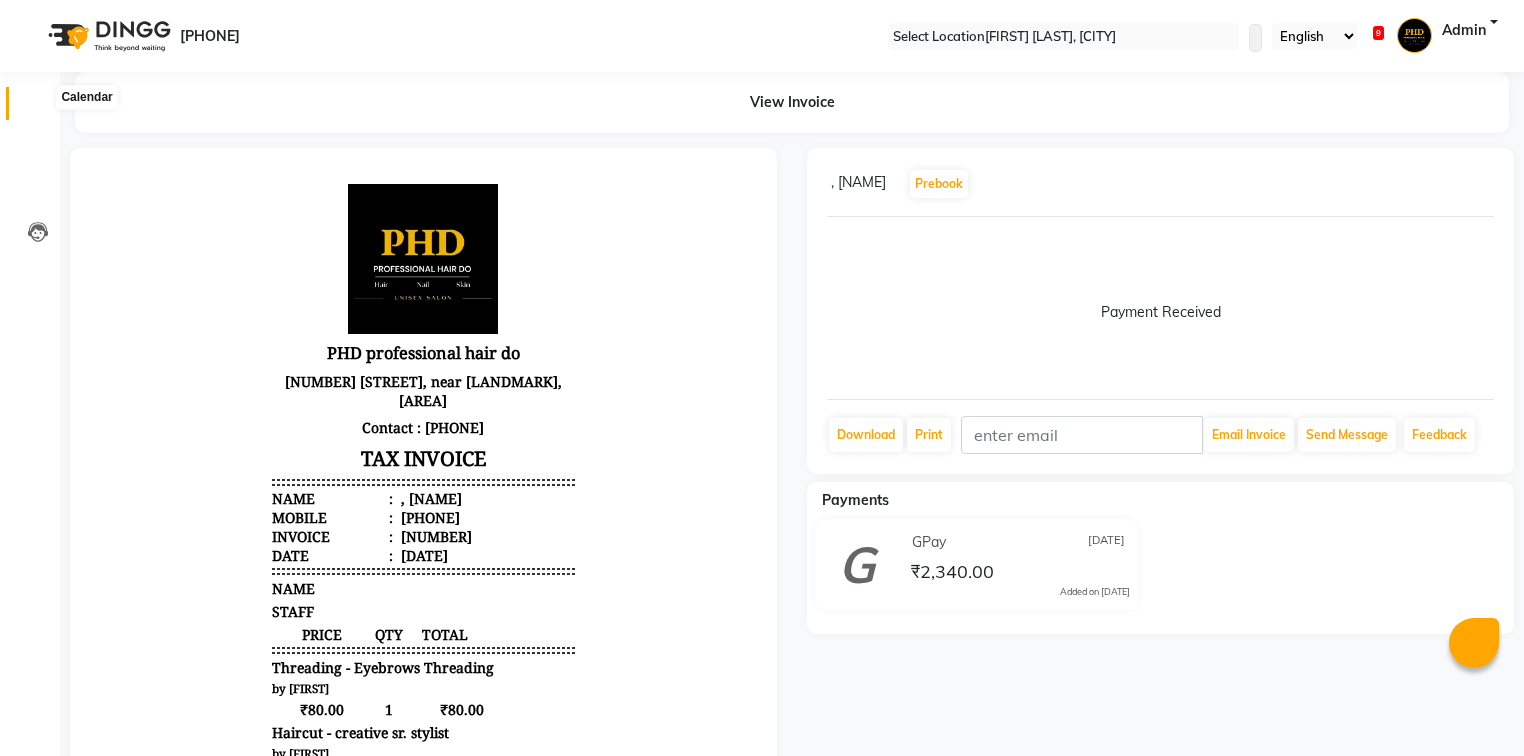 click at bounding box center [38, 108] 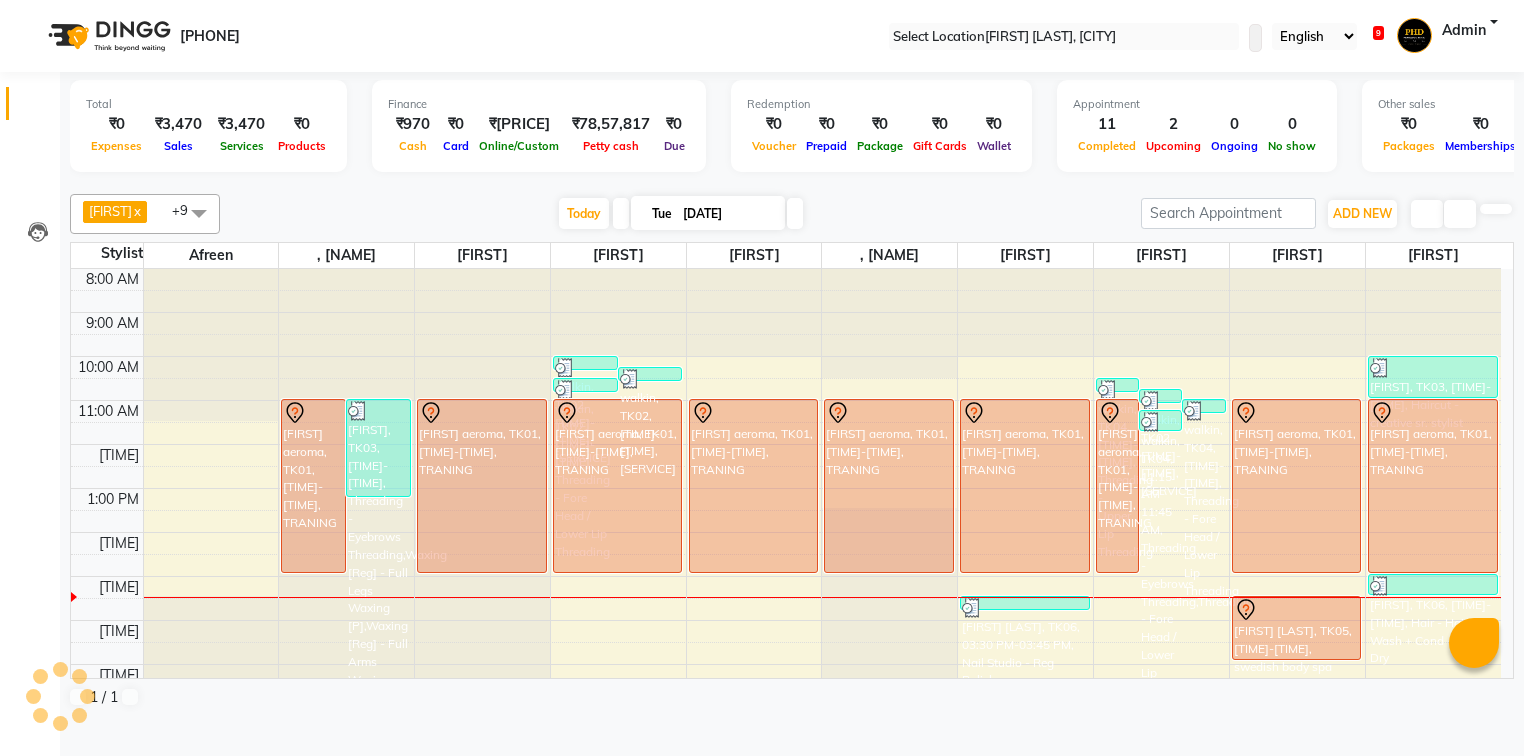scroll, scrollTop: 0, scrollLeft: 0, axis: both 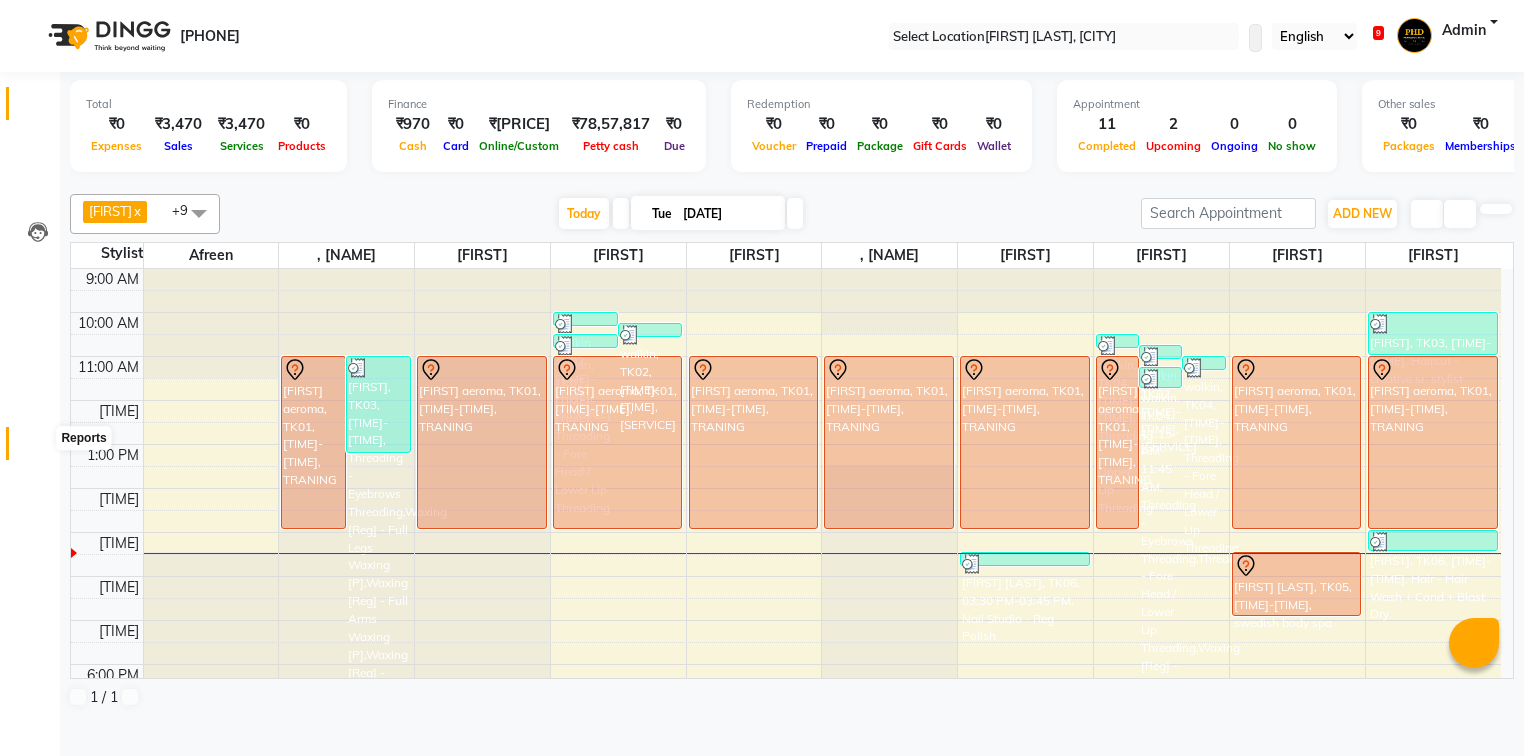 click at bounding box center (38, 448) 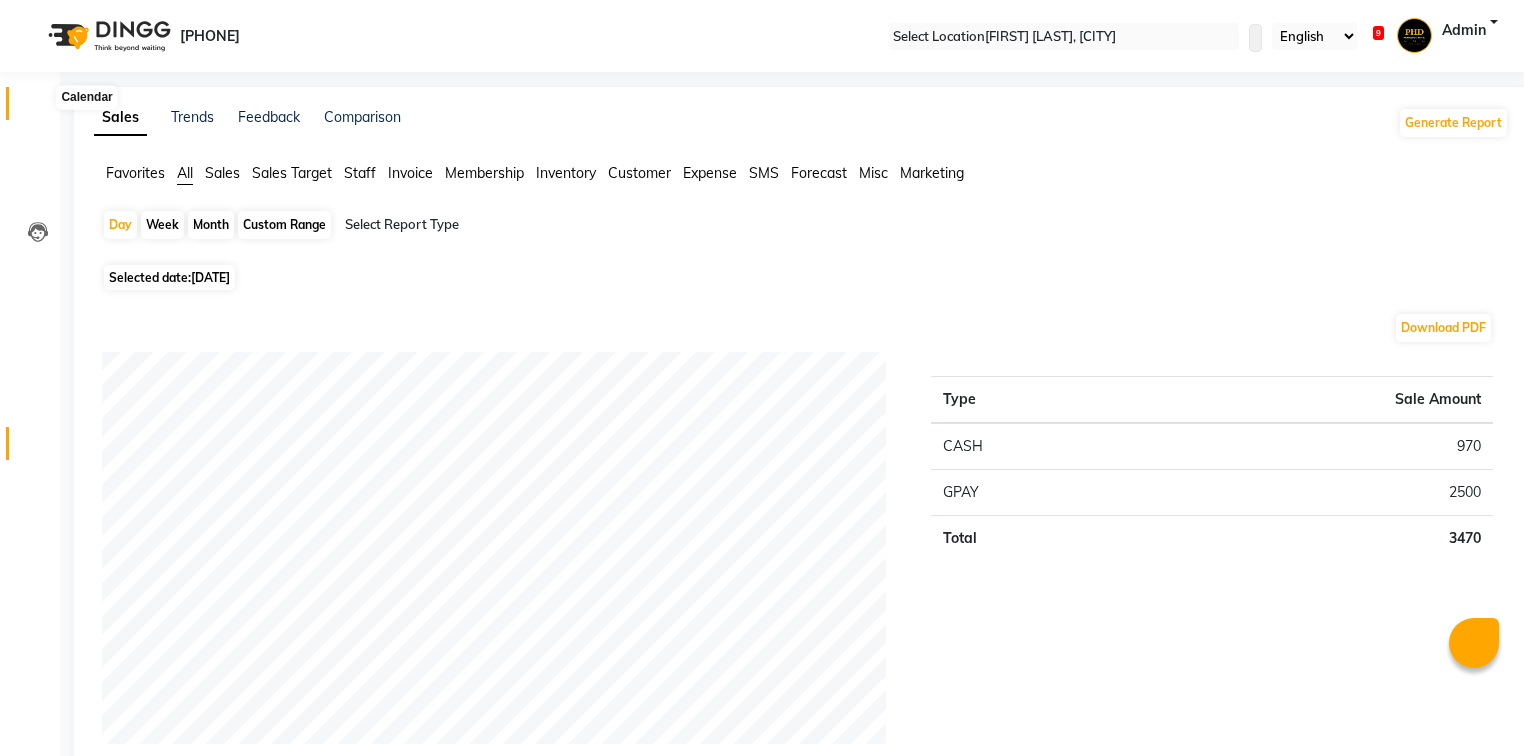 click at bounding box center (37, 108) 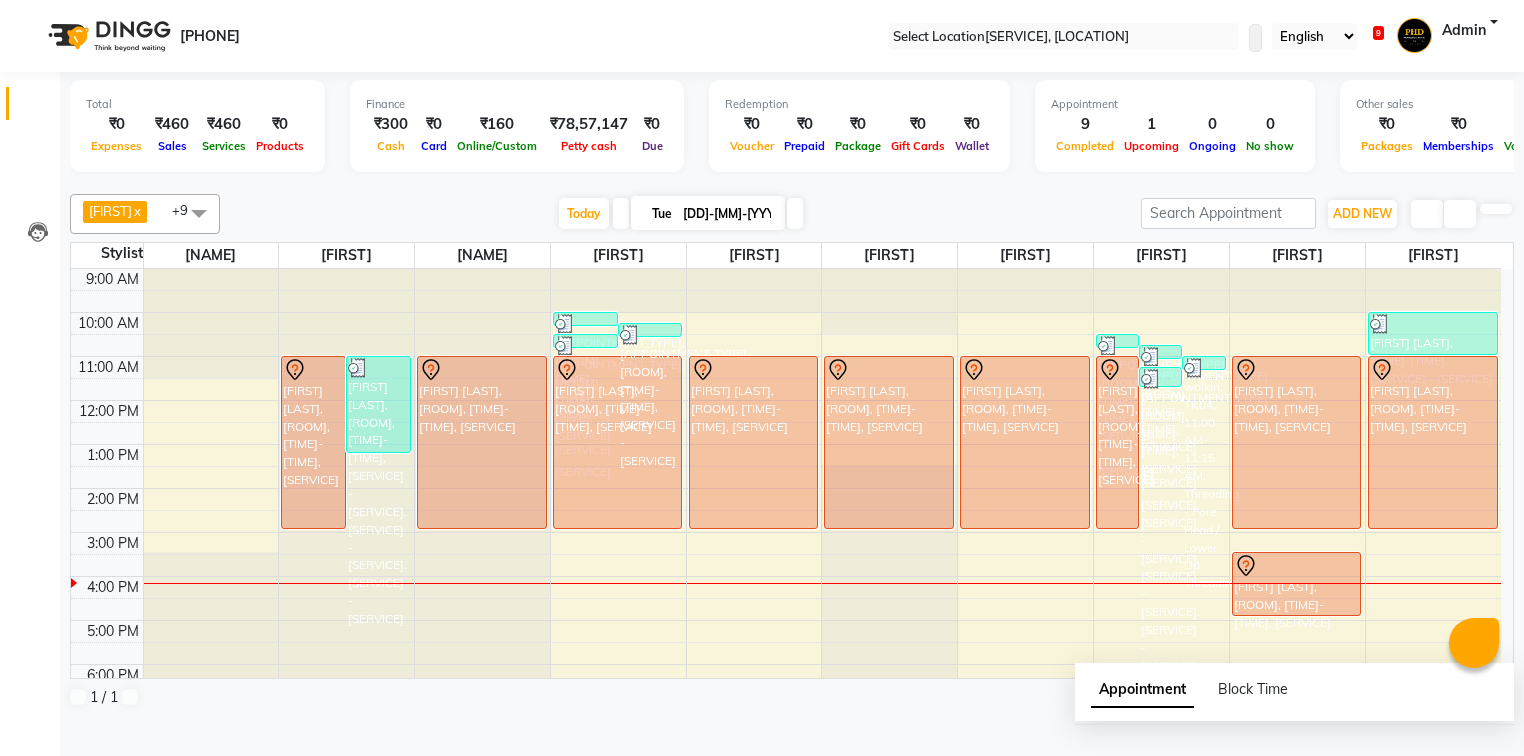 scroll, scrollTop: 0, scrollLeft: 0, axis: both 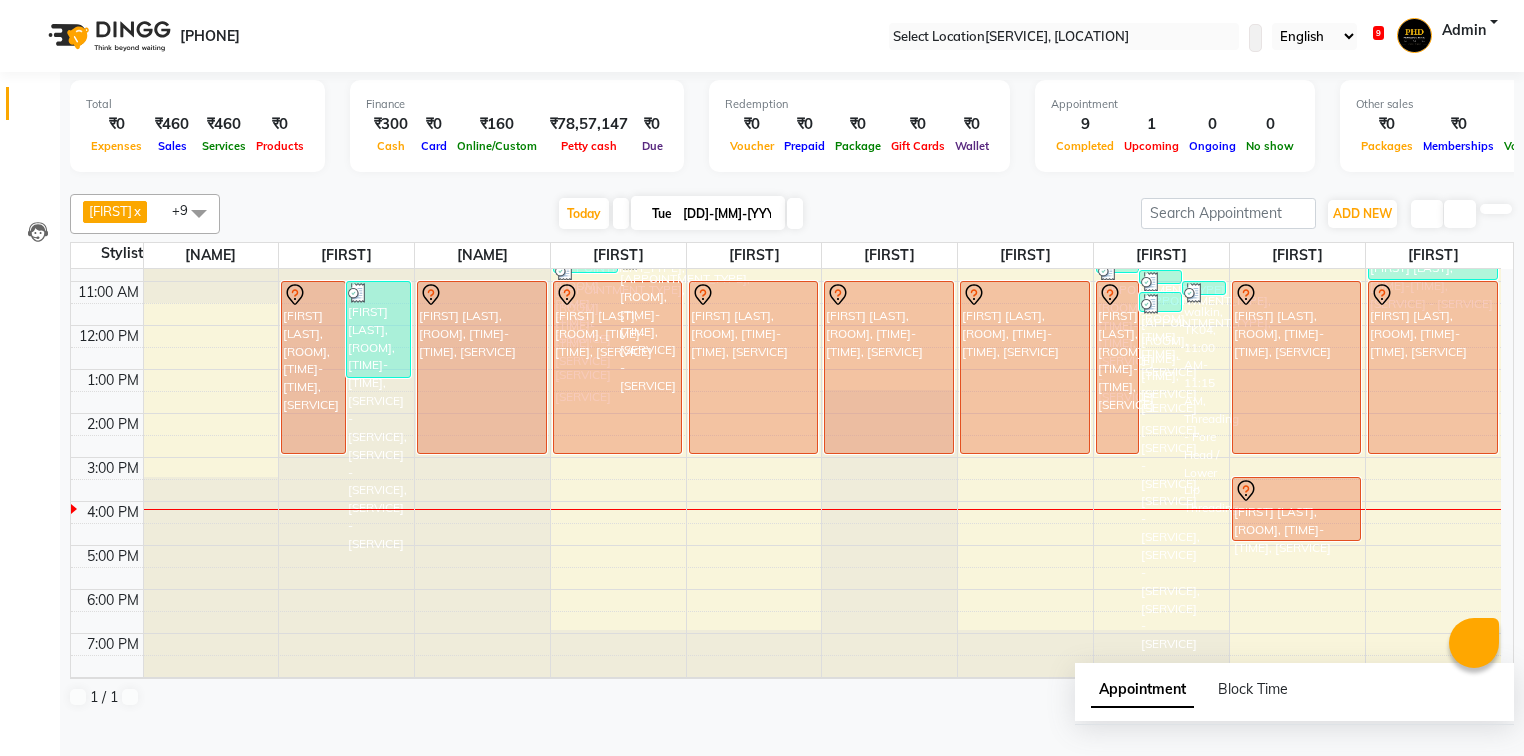 click at bounding box center (795, 213) 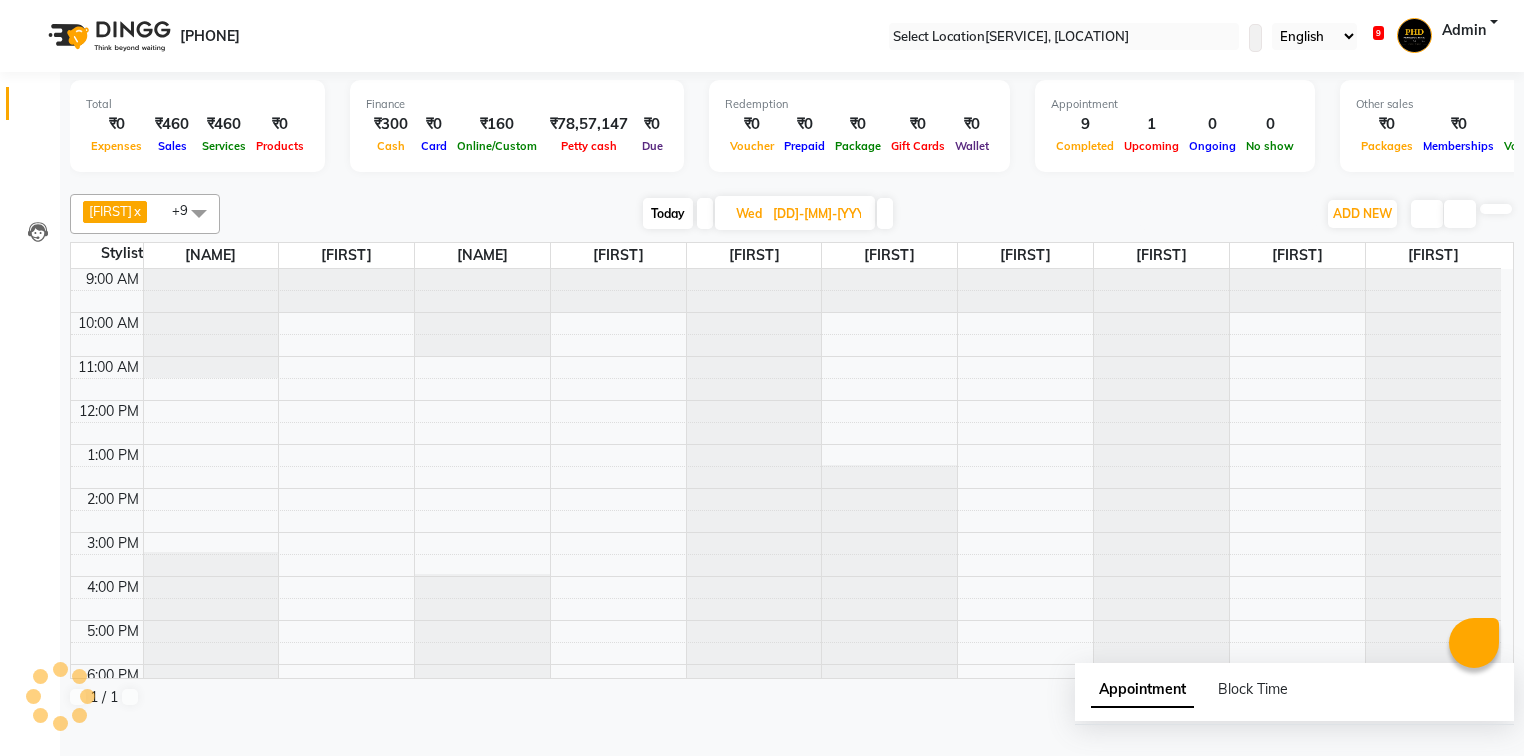 scroll, scrollTop: 112, scrollLeft: 0, axis: vertical 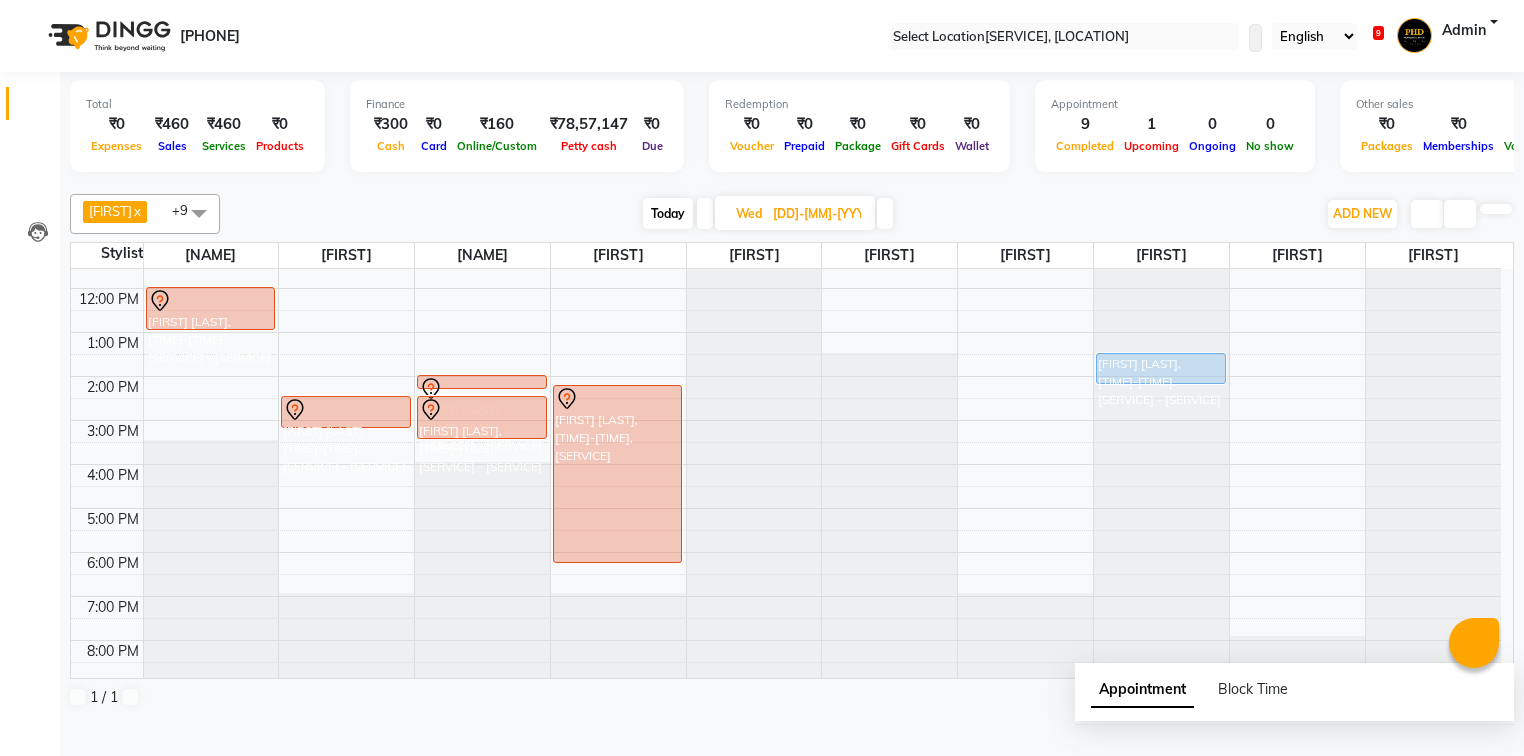 click at bounding box center (885, 213) 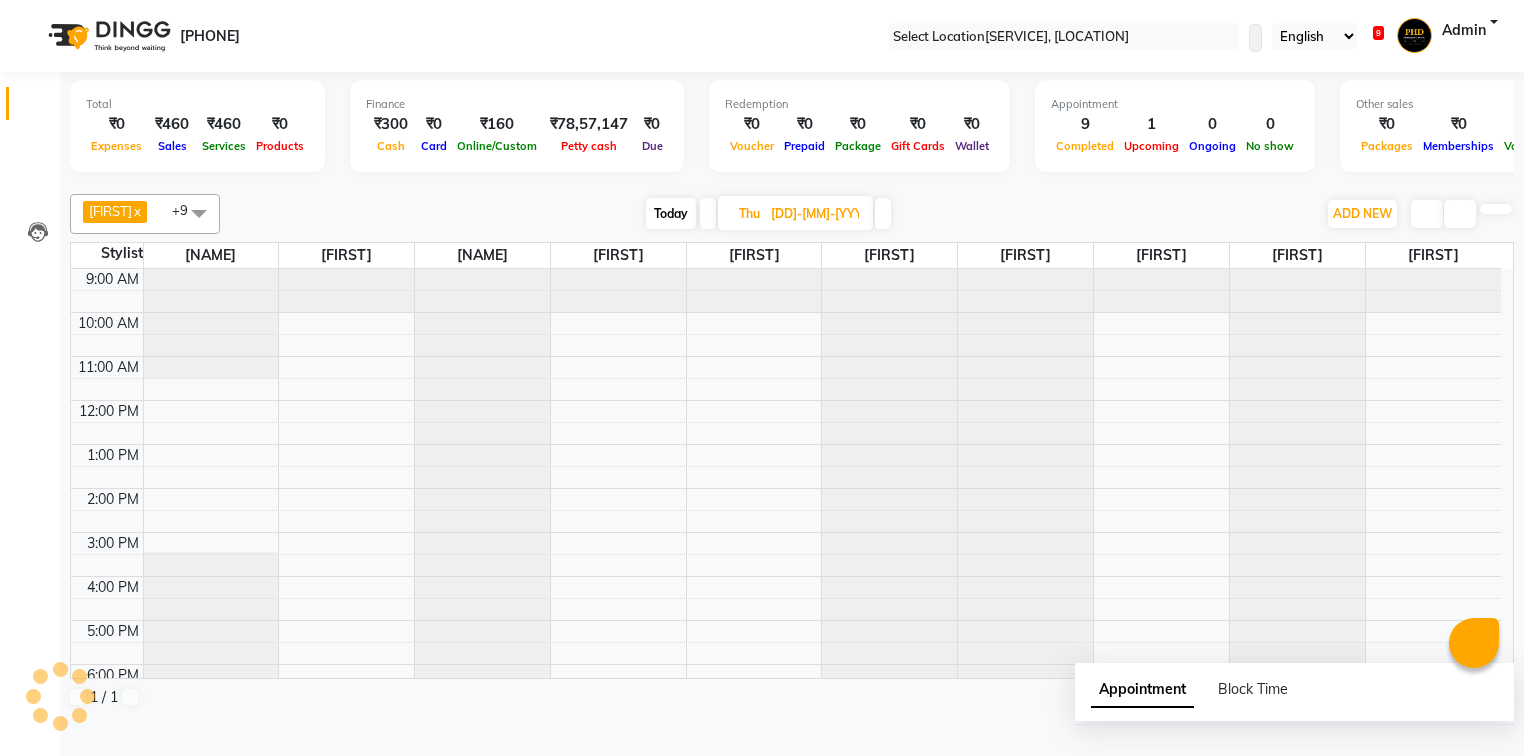 scroll, scrollTop: 112, scrollLeft: 0, axis: vertical 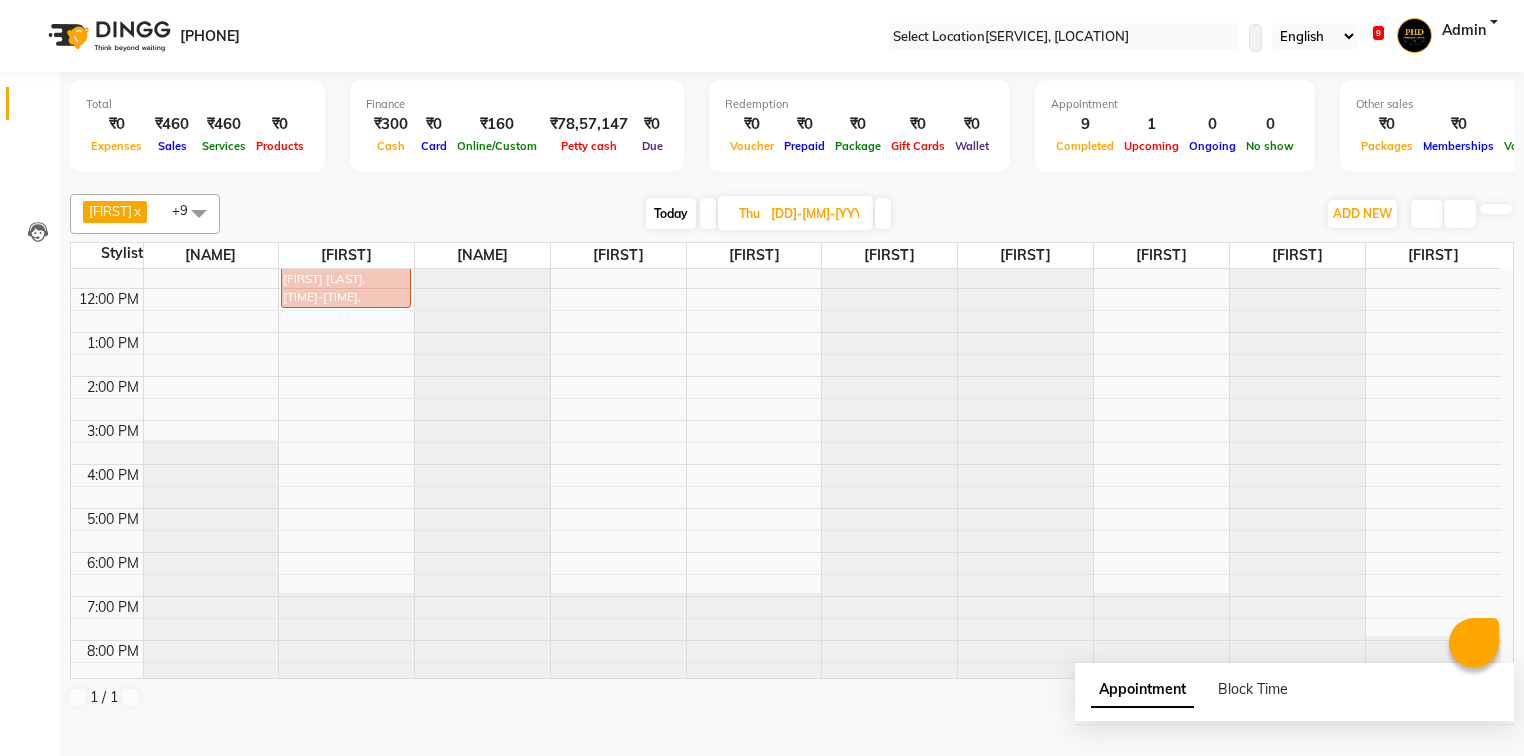 click at bounding box center (883, 213) 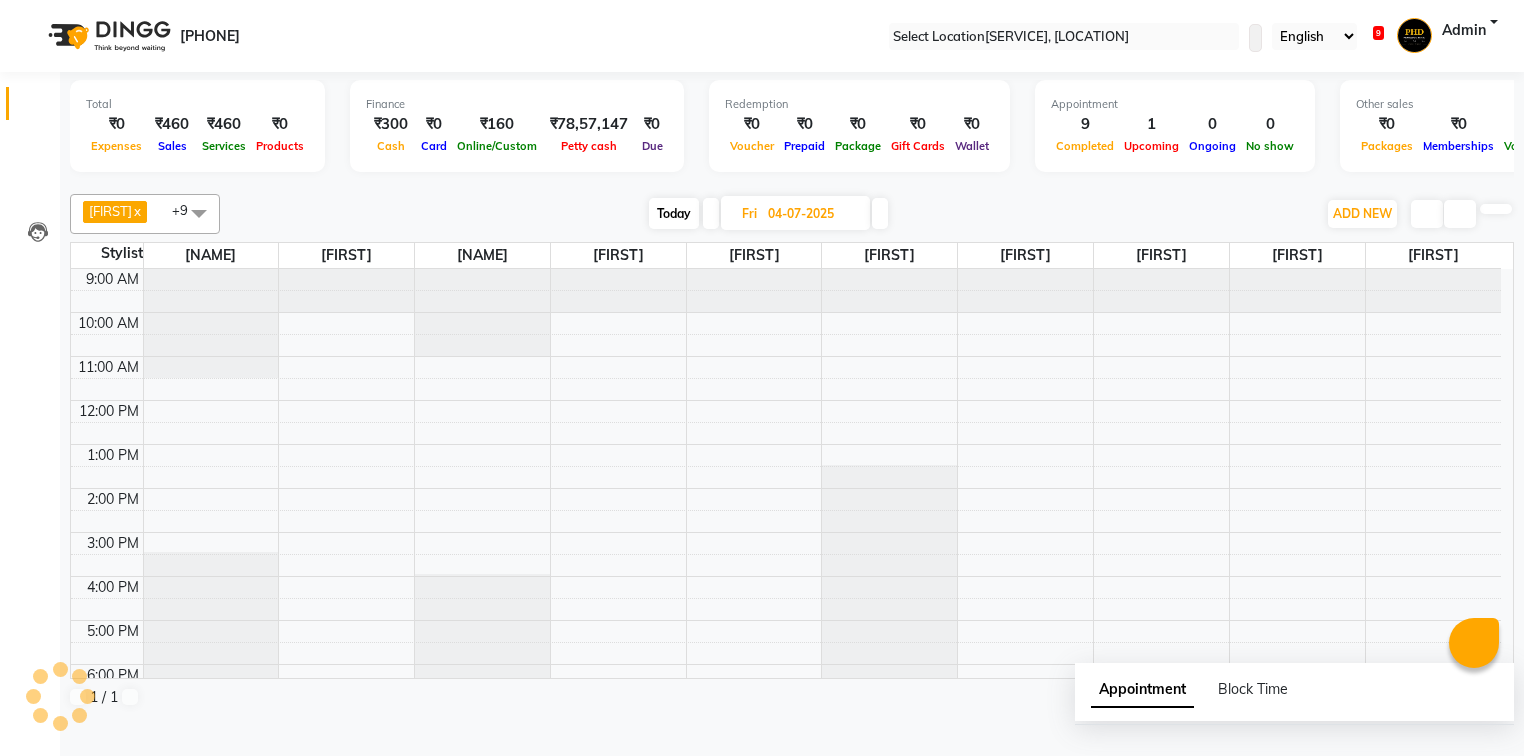 scroll, scrollTop: 112, scrollLeft: 0, axis: vertical 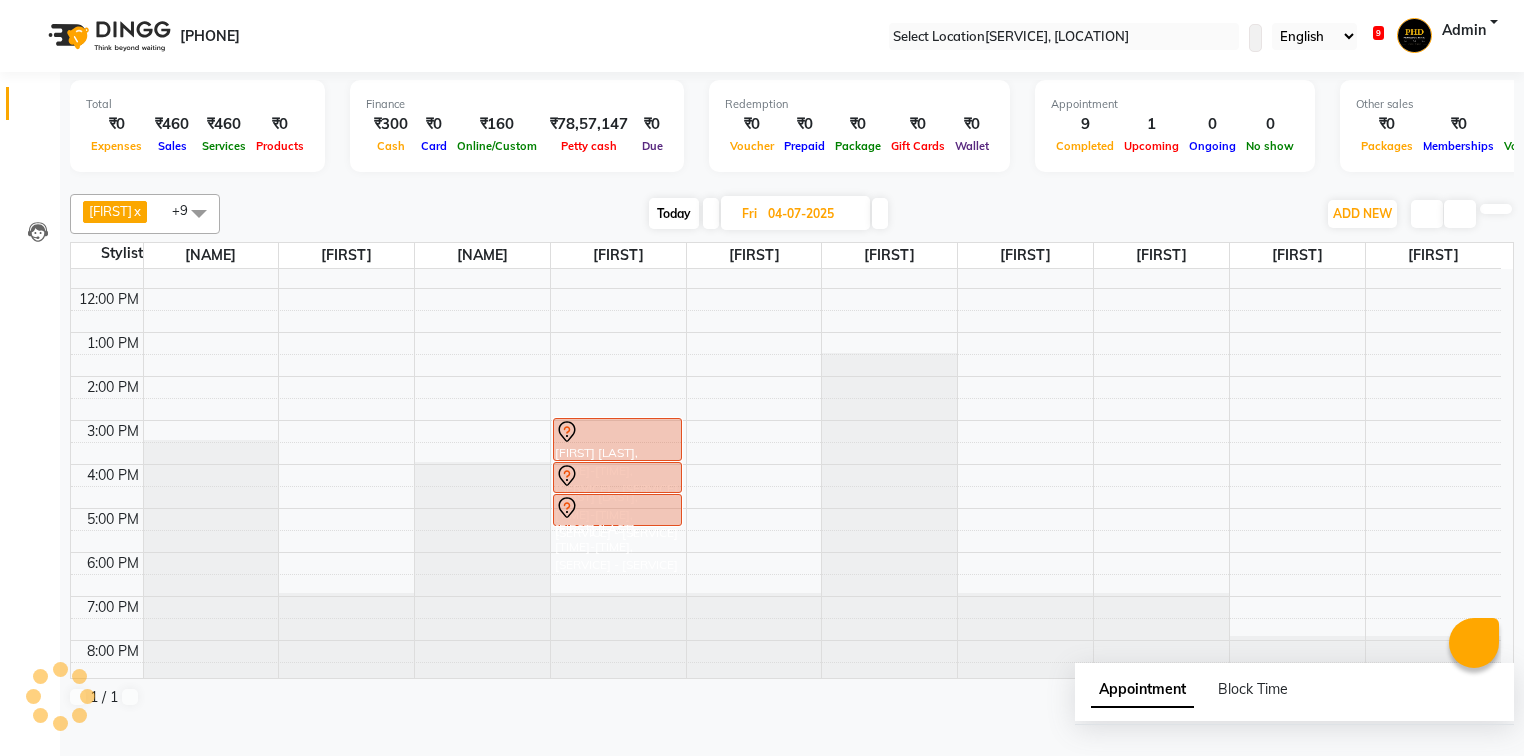 click at bounding box center (880, 213) 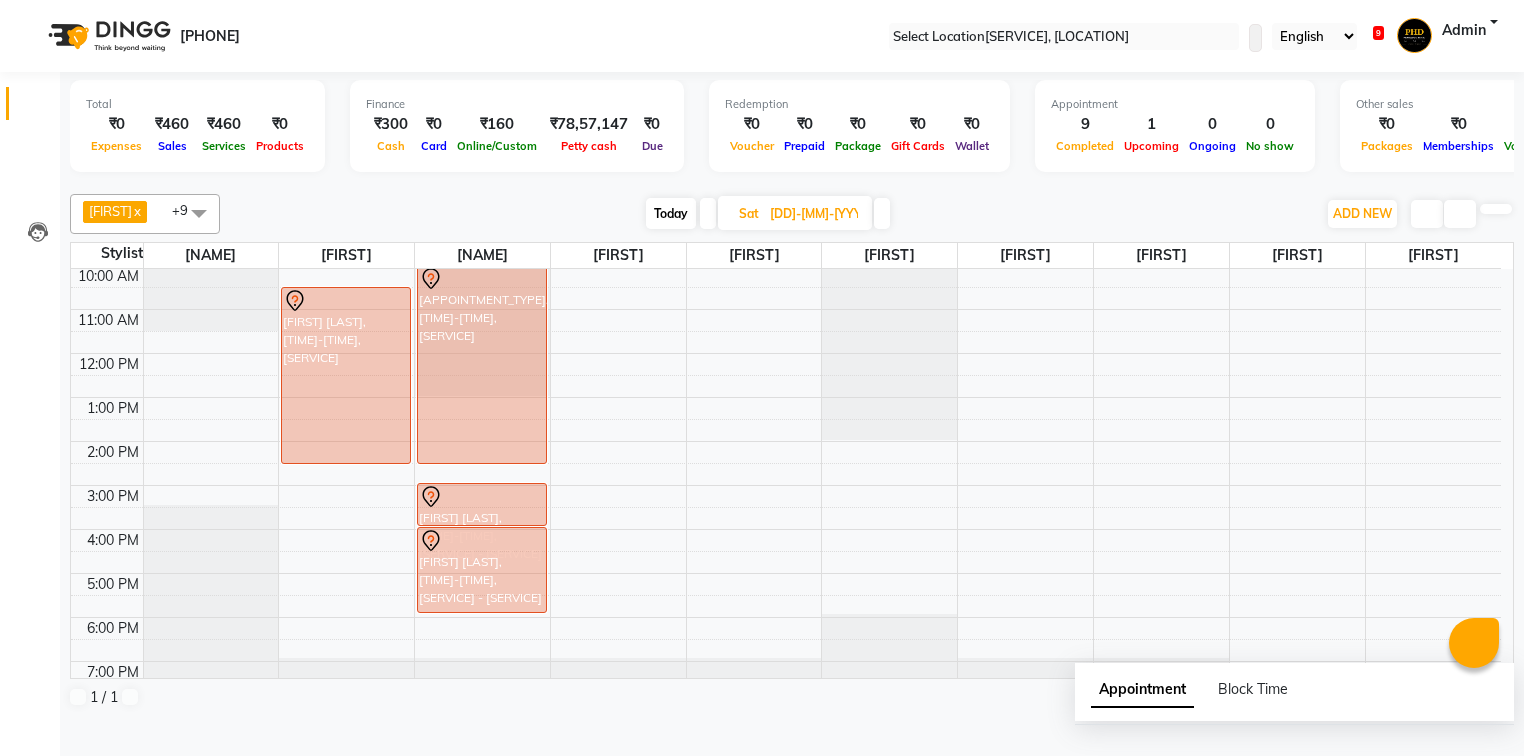 scroll, scrollTop: 0, scrollLeft: 0, axis: both 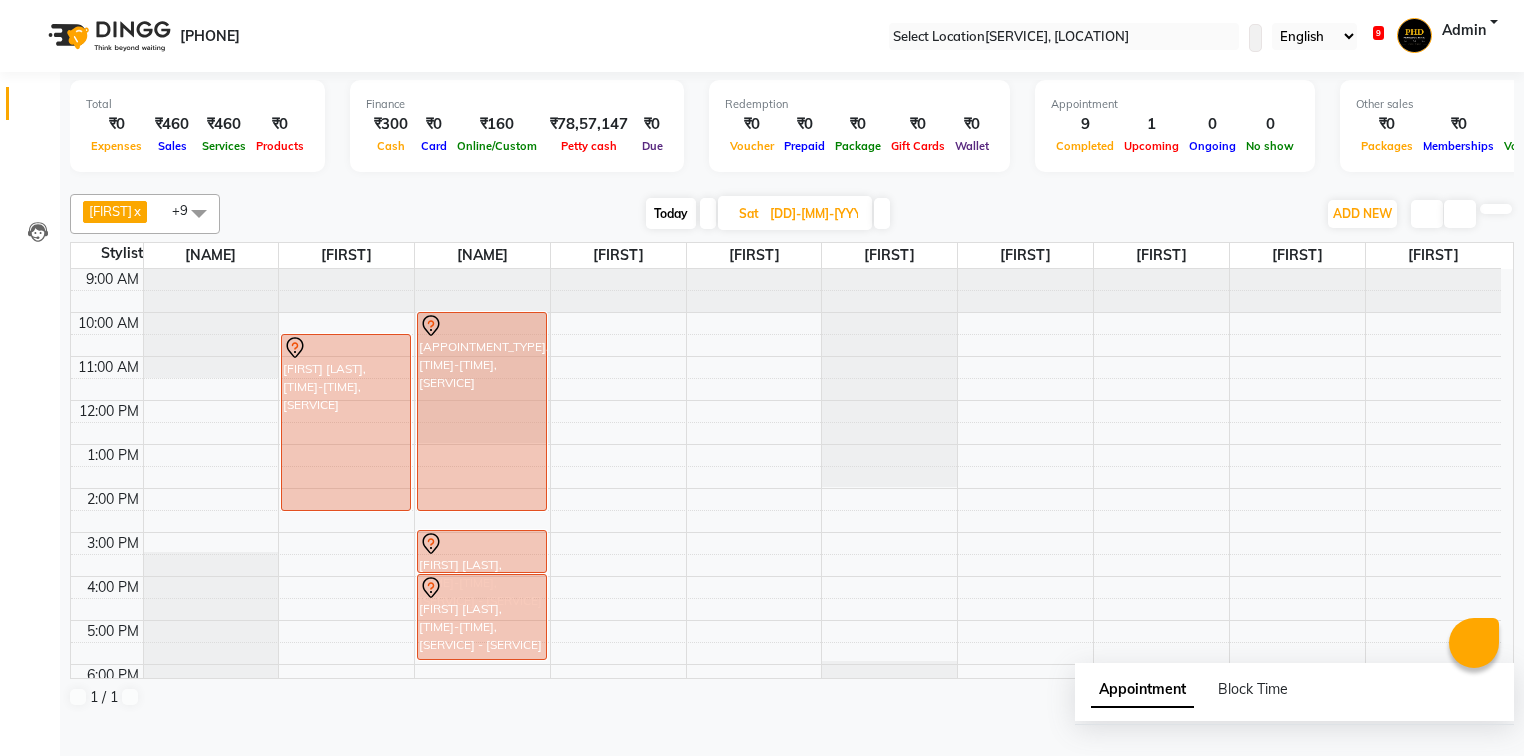 click at bounding box center [882, 213] 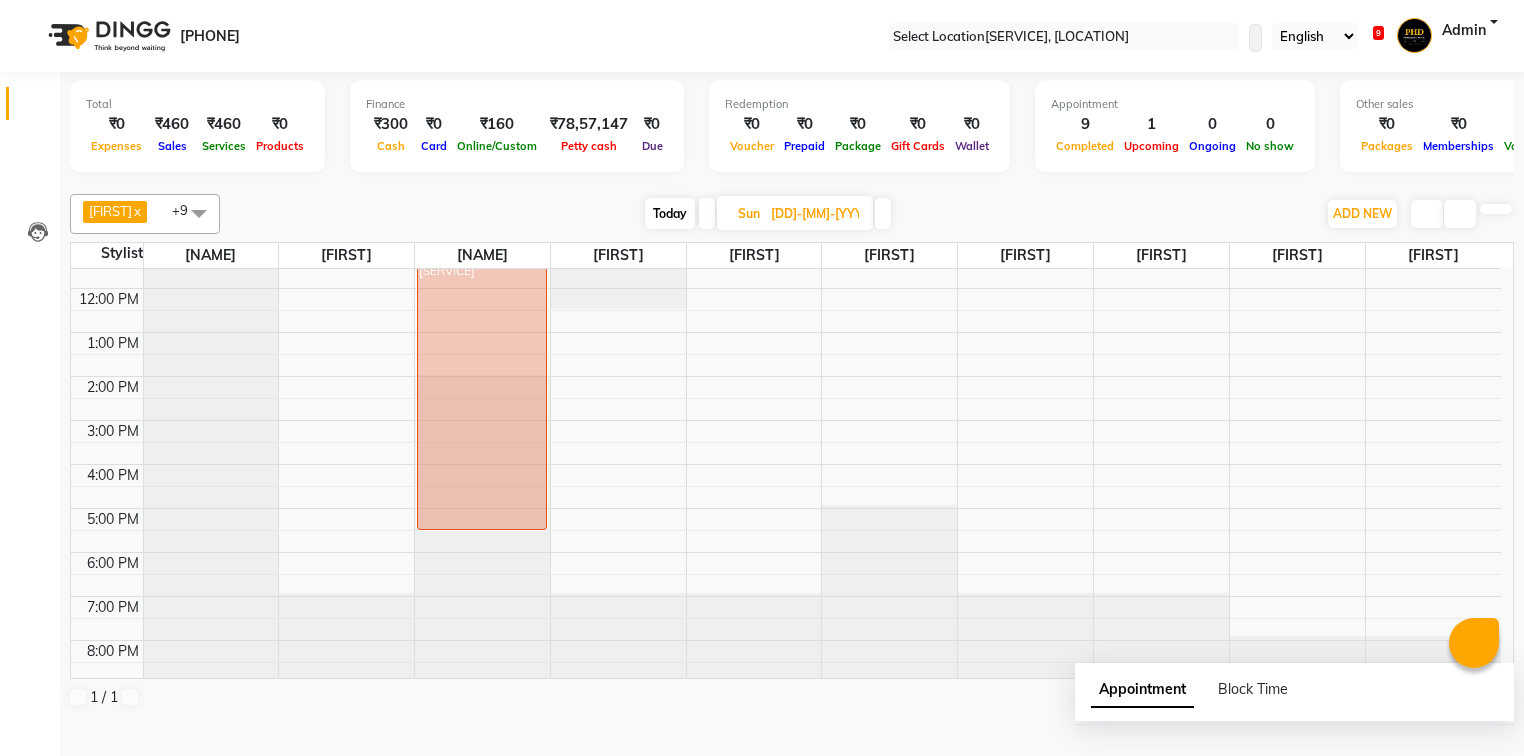 scroll, scrollTop: 0, scrollLeft: 0, axis: both 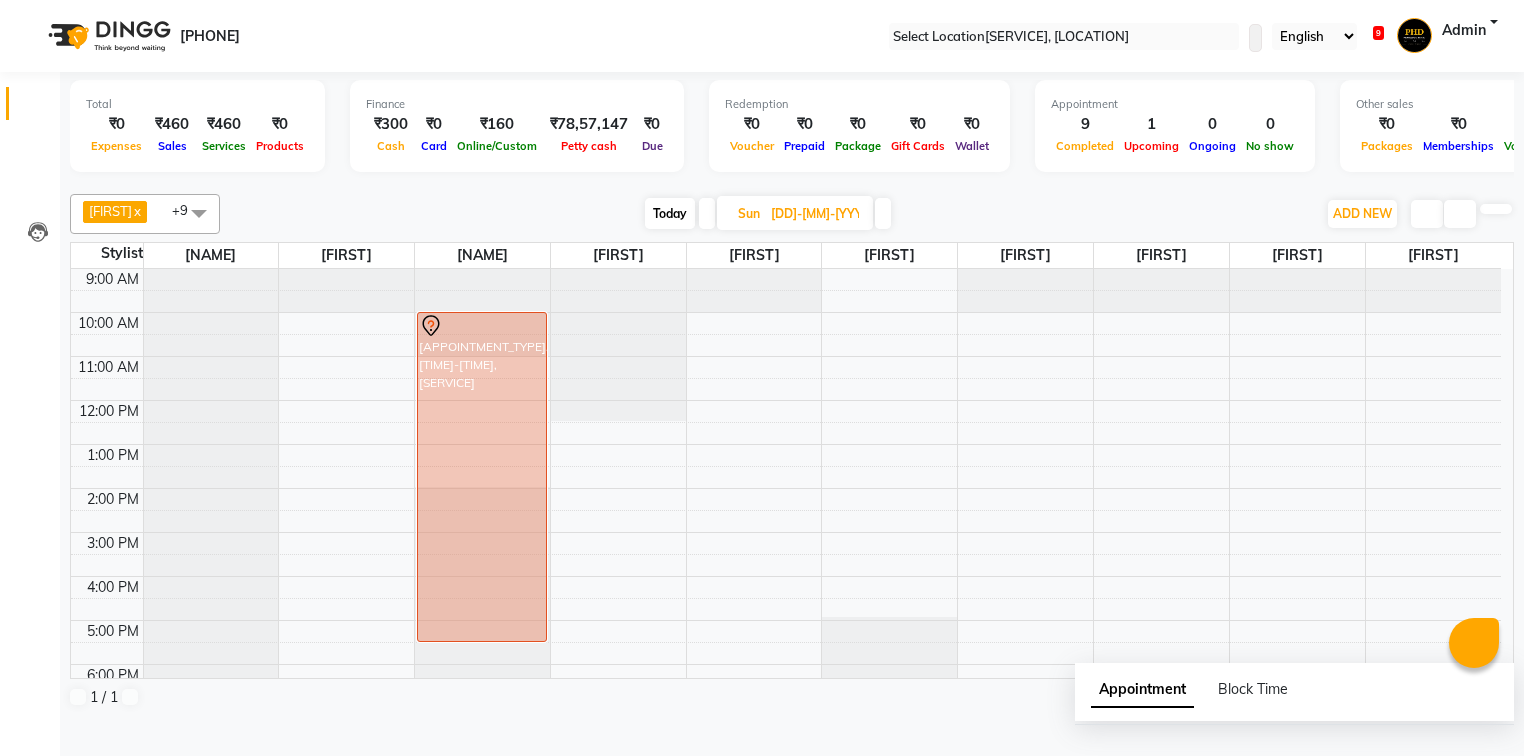 click at bounding box center [883, 213] 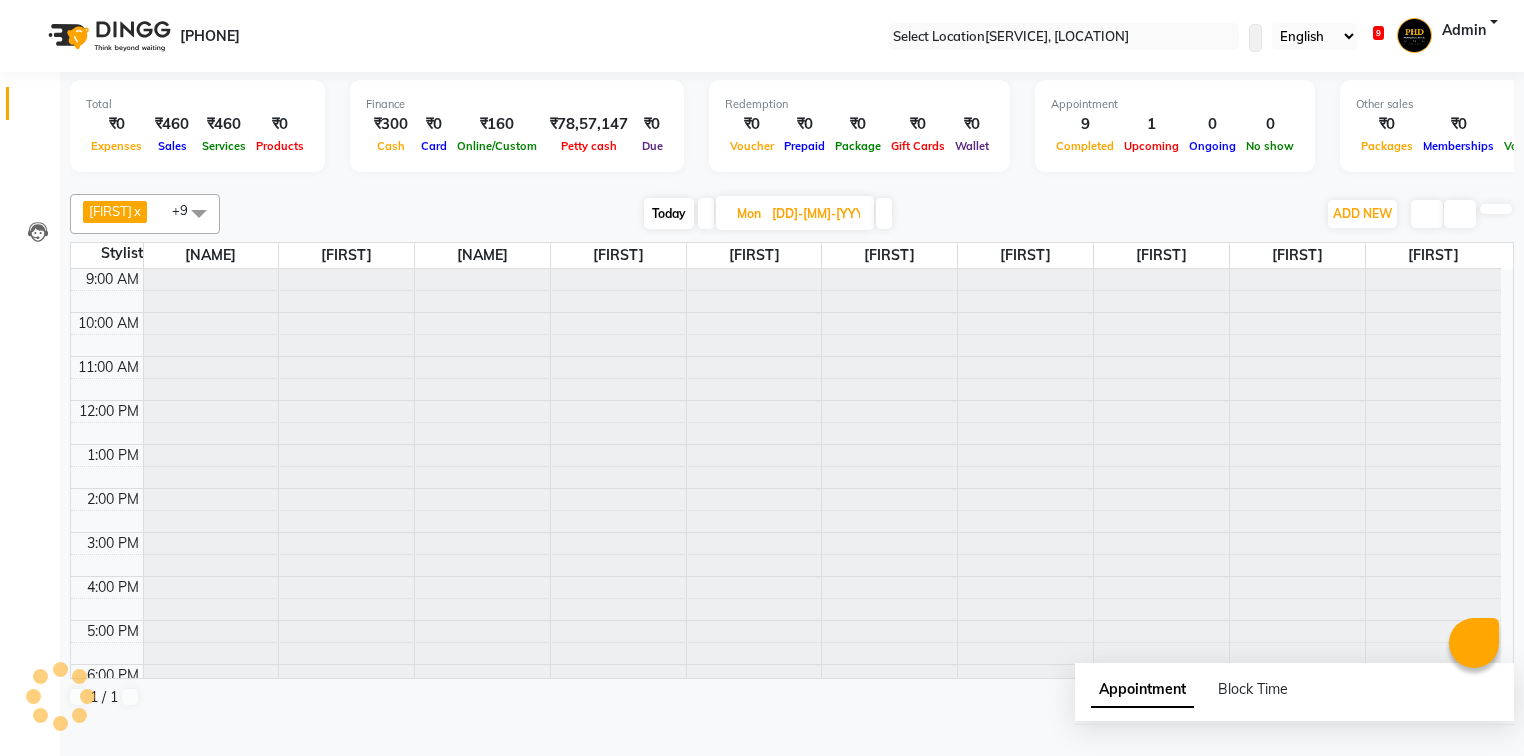 scroll, scrollTop: 112, scrollLeft: 0, axis: vertical 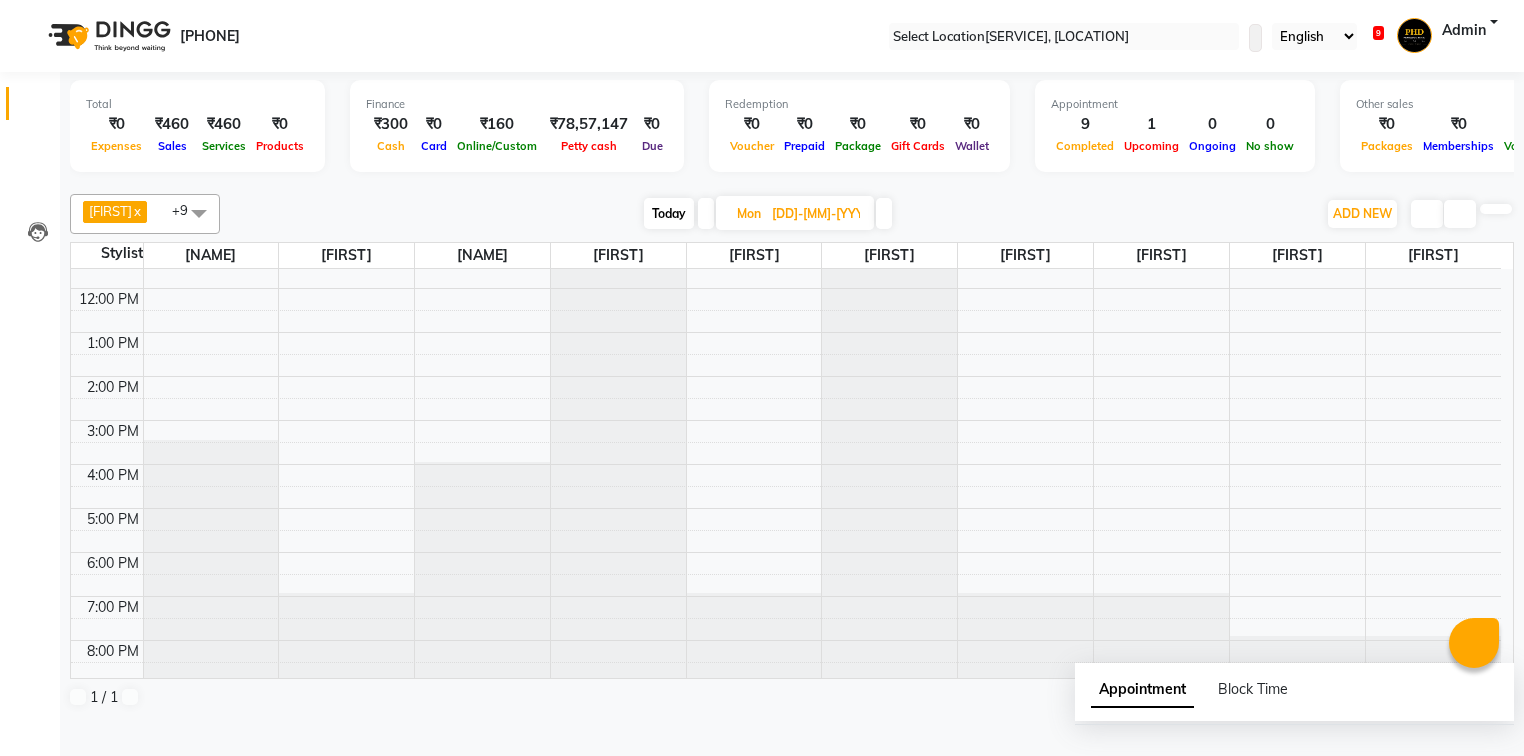 click at bounding box center (884, 213) 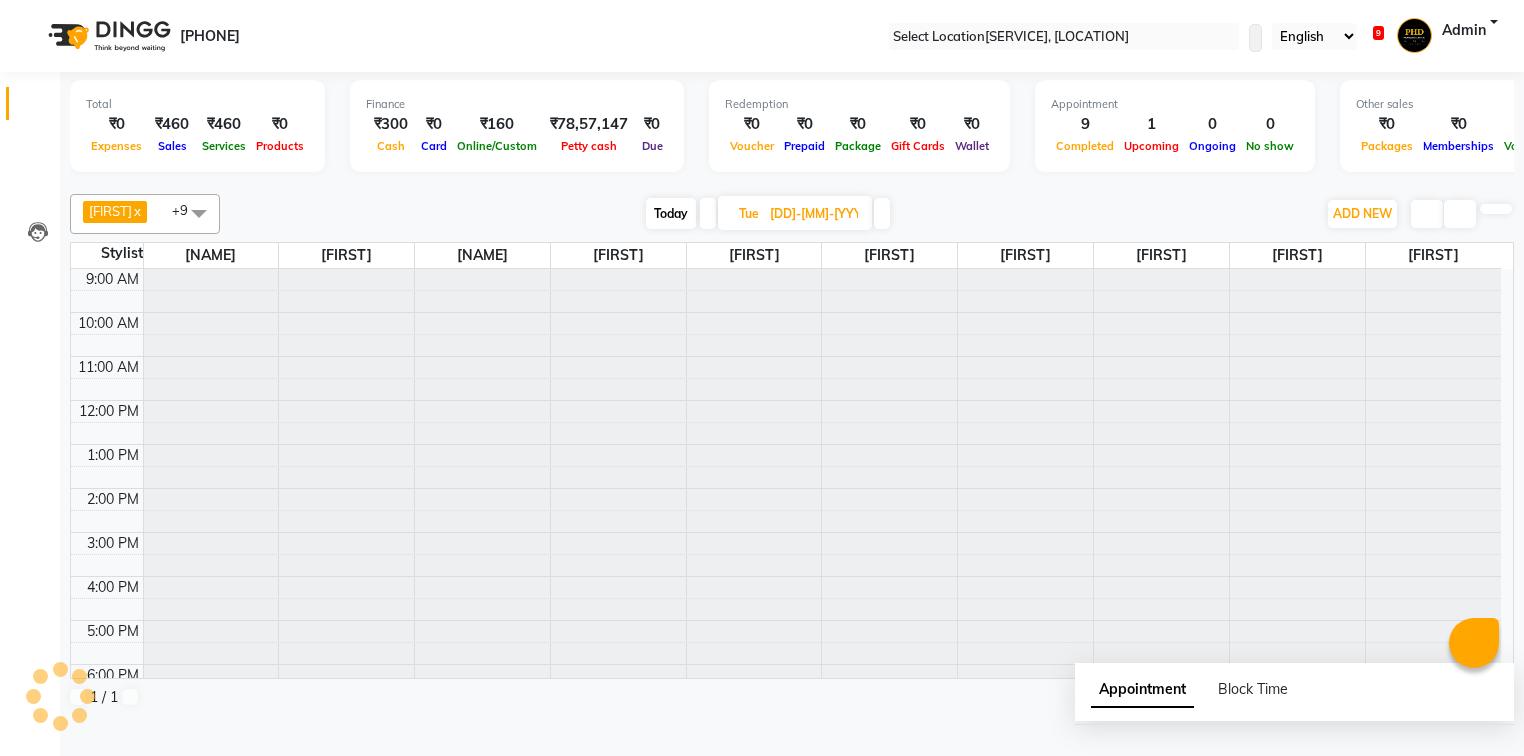 scroll, scrollTop: 112, scrollLeft: 0, axis: vertical 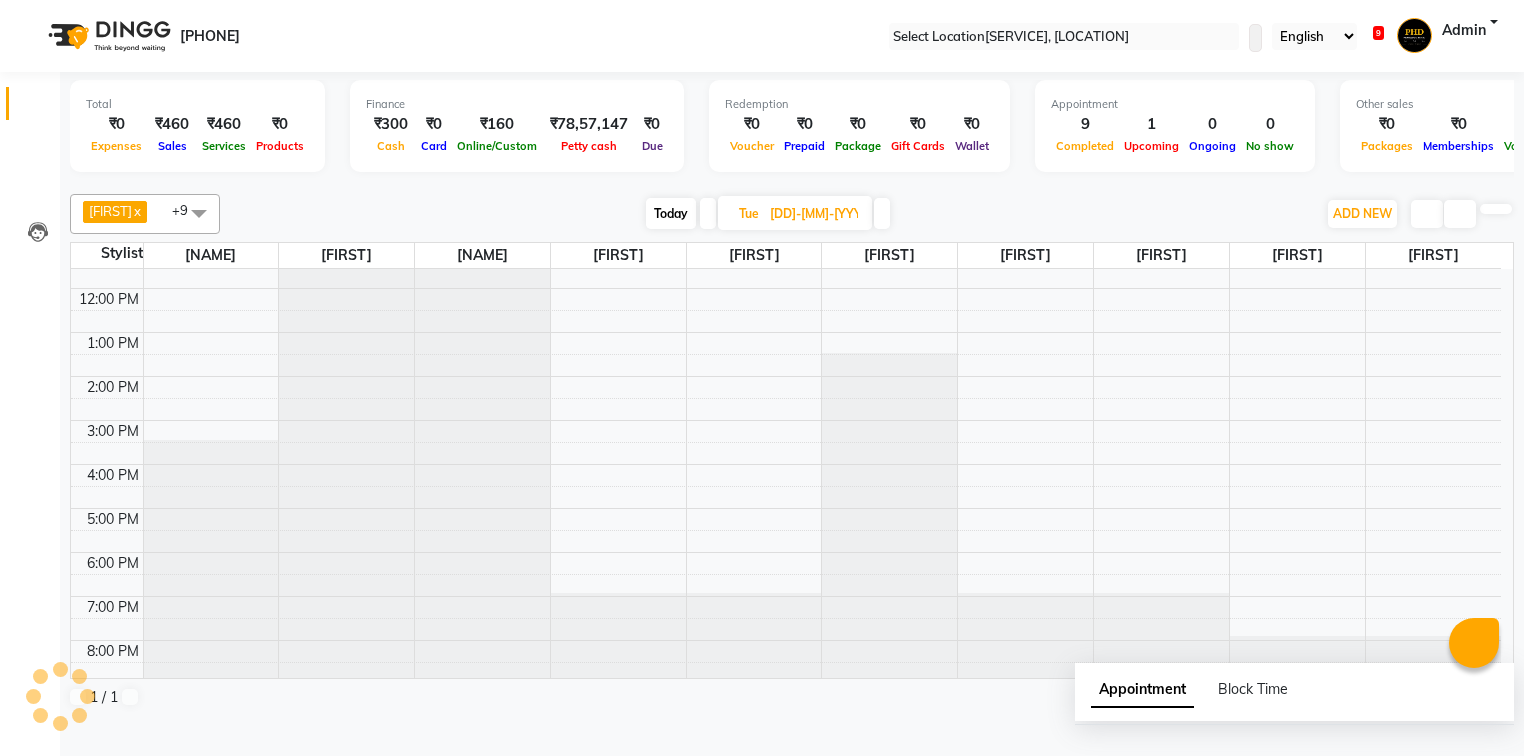 click at bounding box center [882, 213] 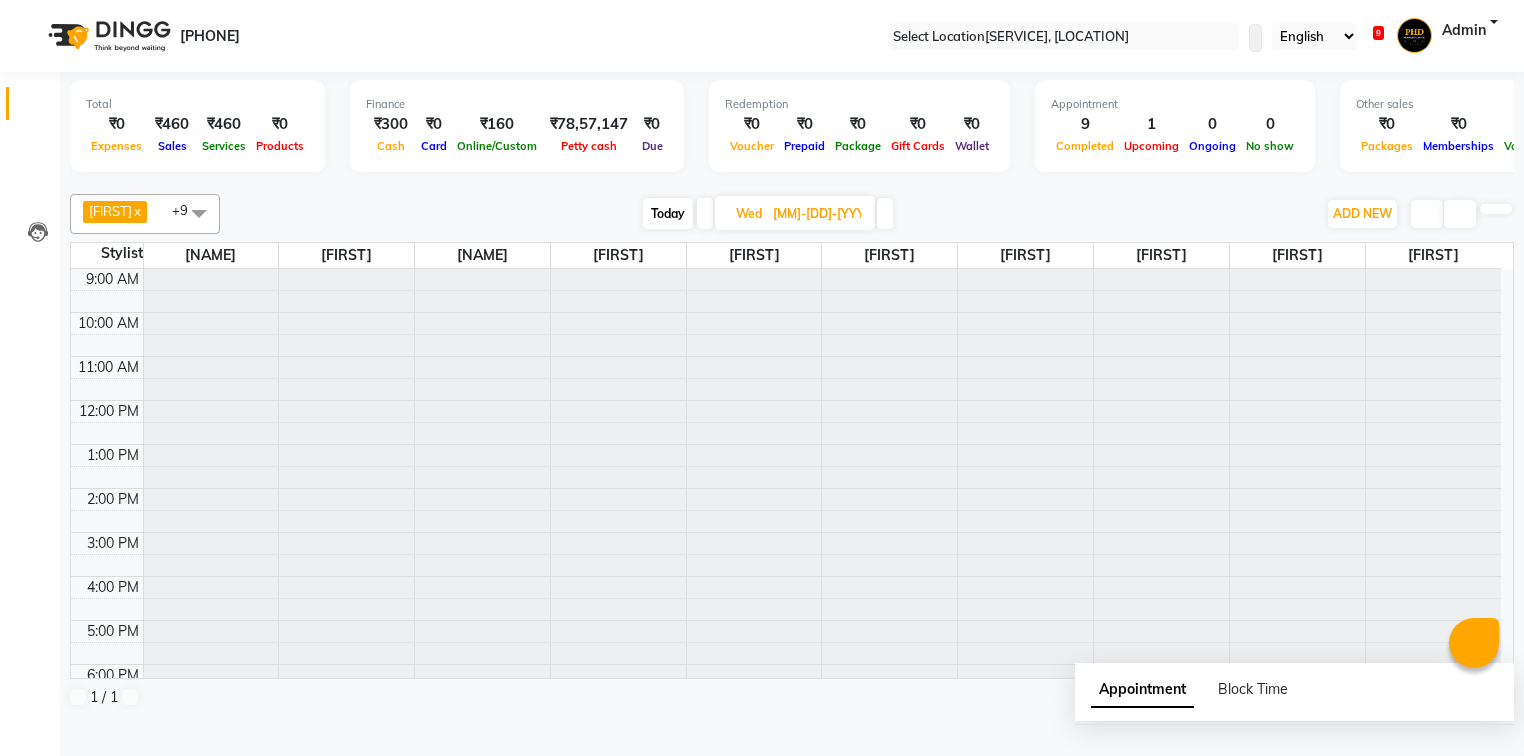 scroll, scrollTop: 112, scrollLeft: 0, axis: vertical 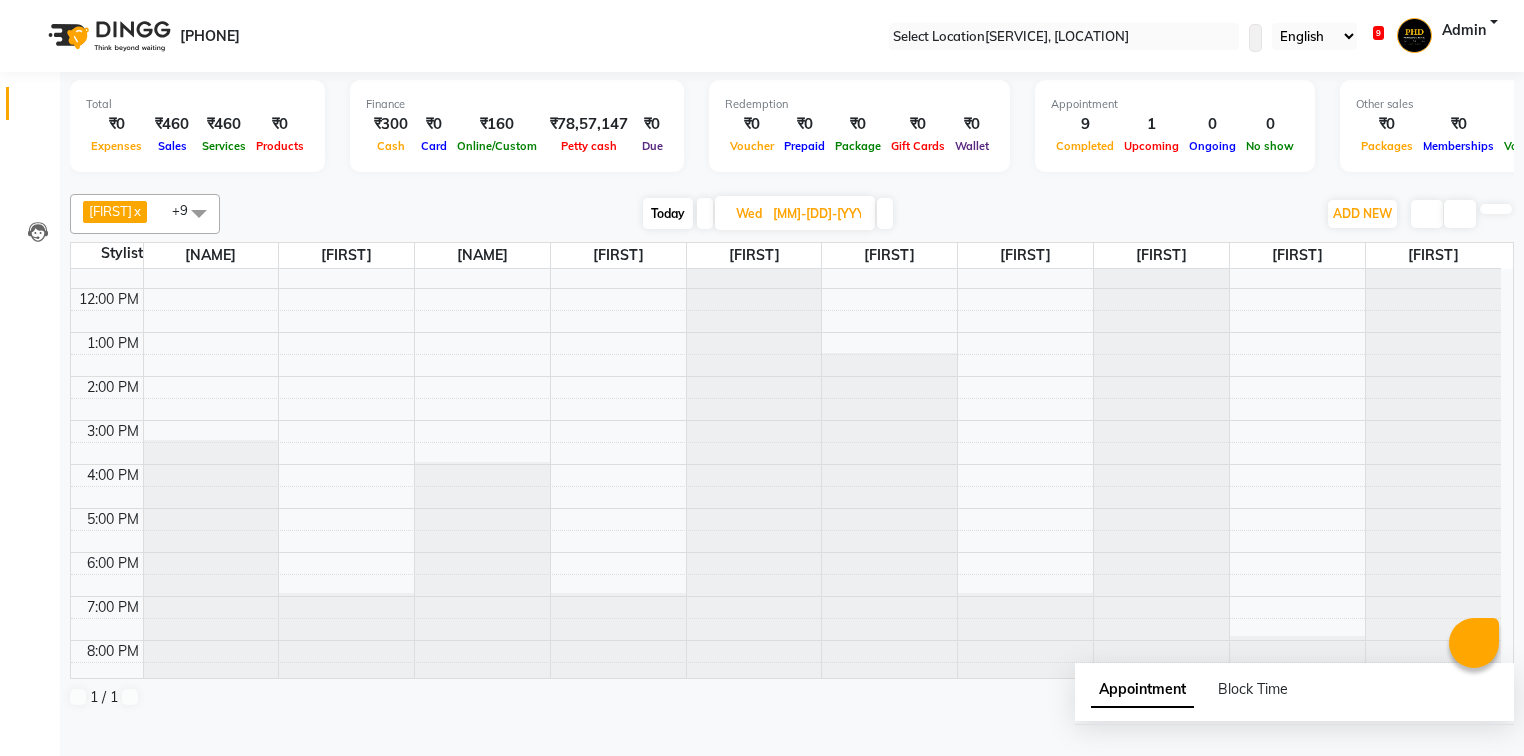 click at bounding box center [885, 213] 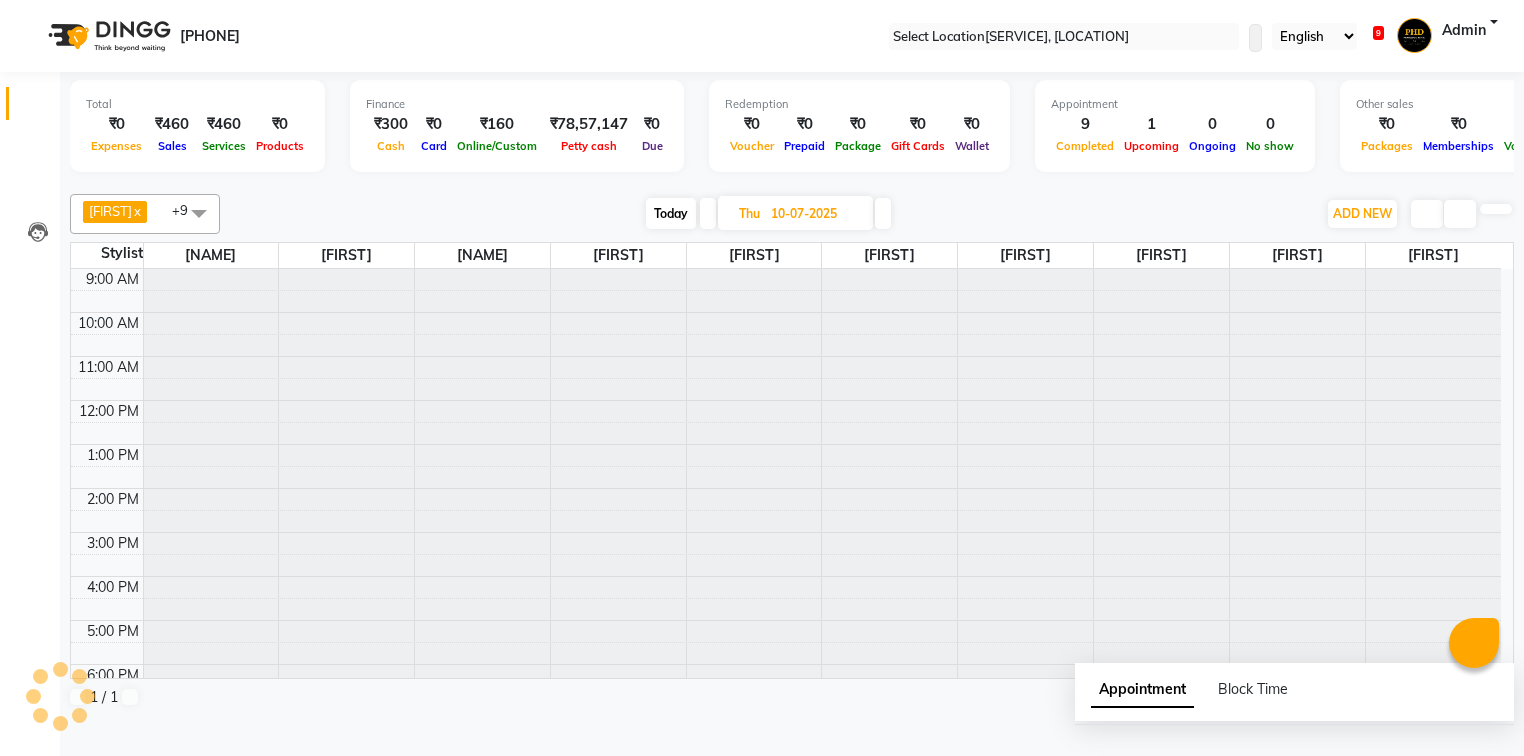 scroll, scrollTop: 112, scrollLeft: 0, axis: vertical 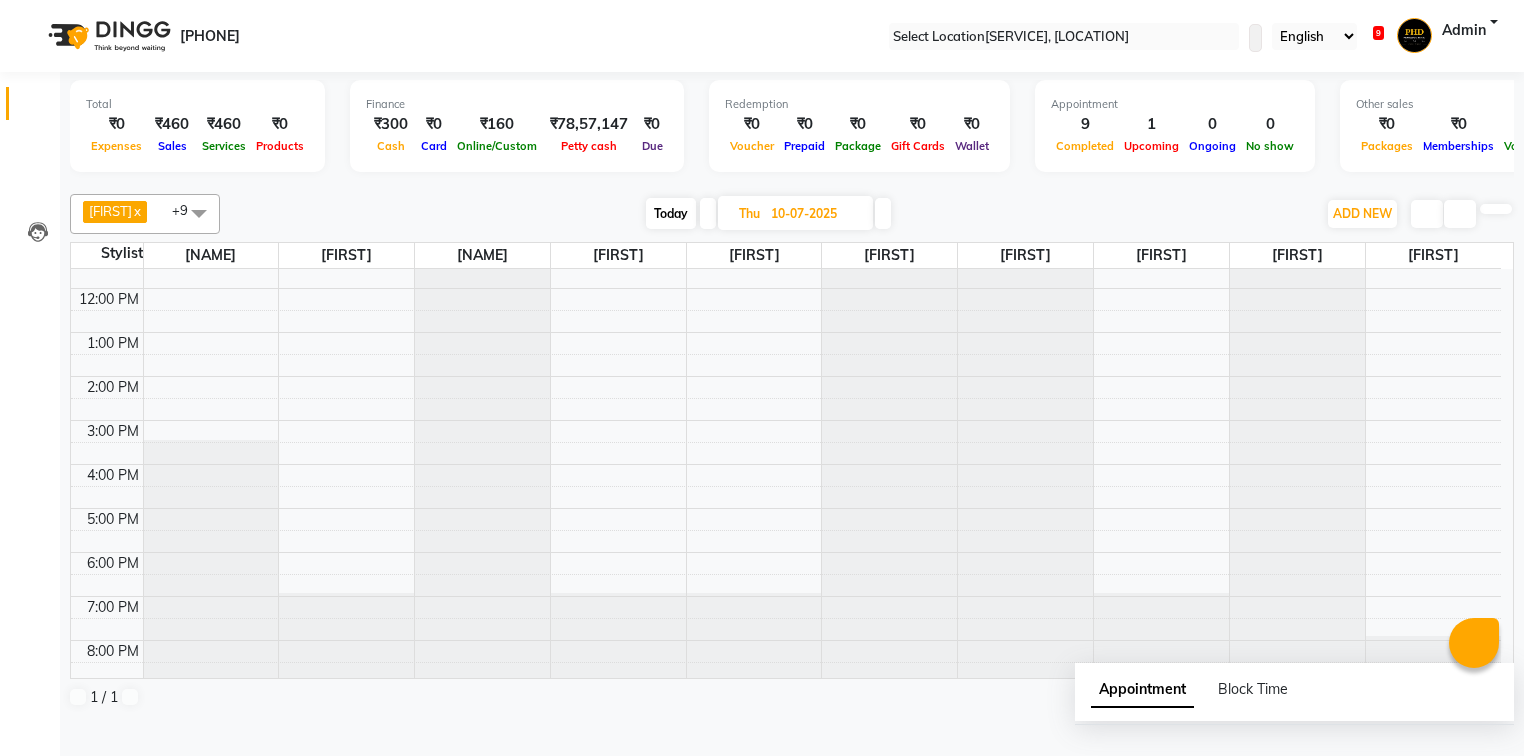 click at bounding box center (883, 213) 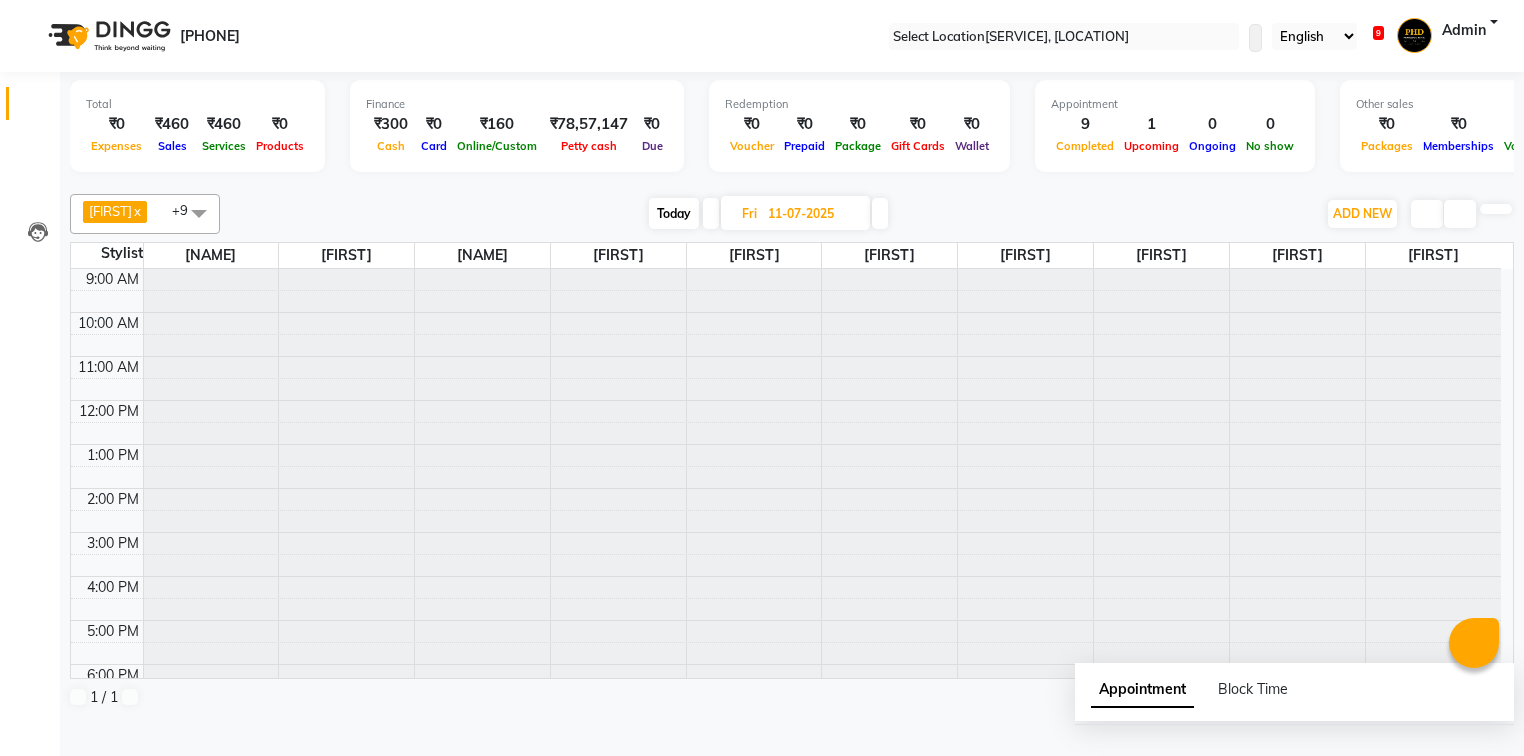 scroll, scrollTop: 112, scrollLeft: 0, axis: vertical 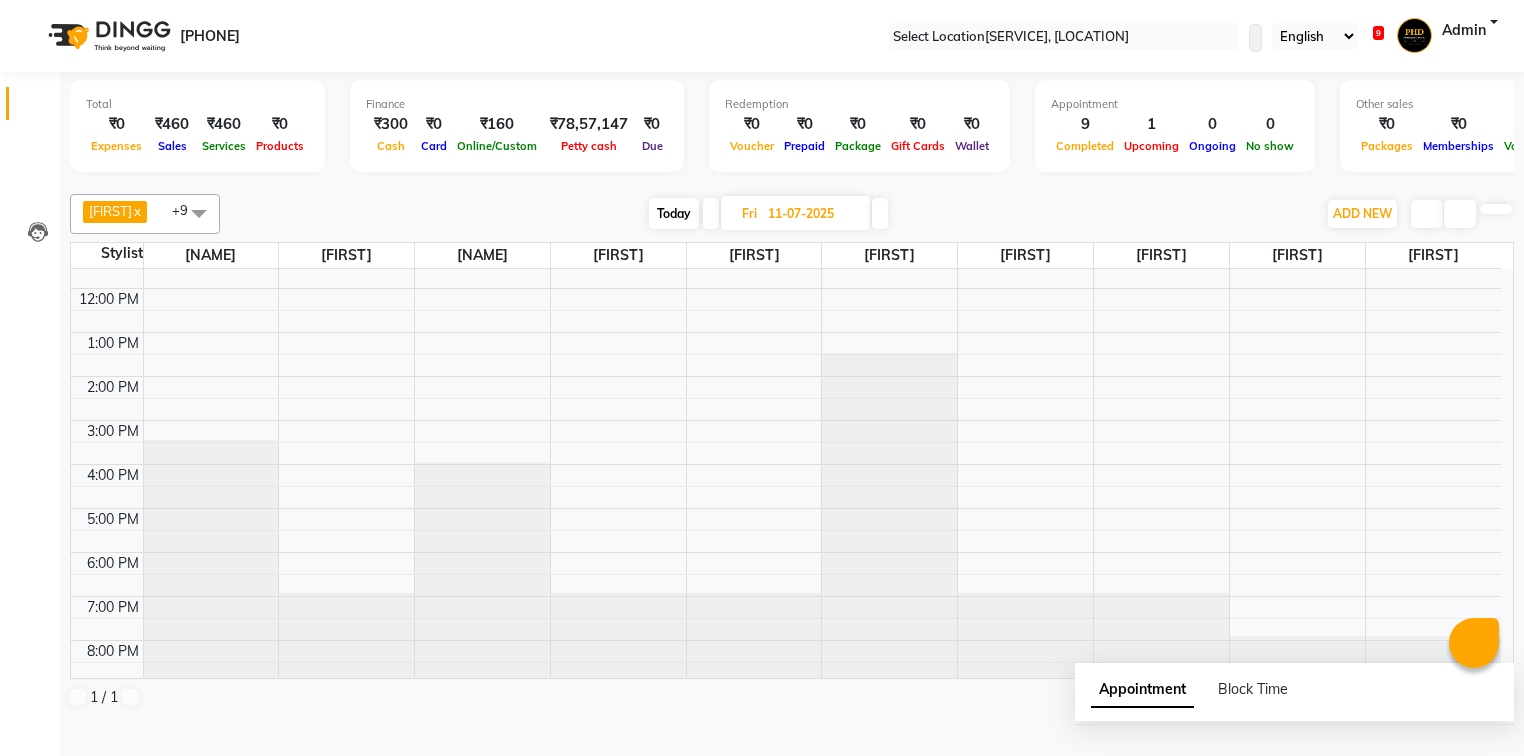 click at bounding box center (880, 213) 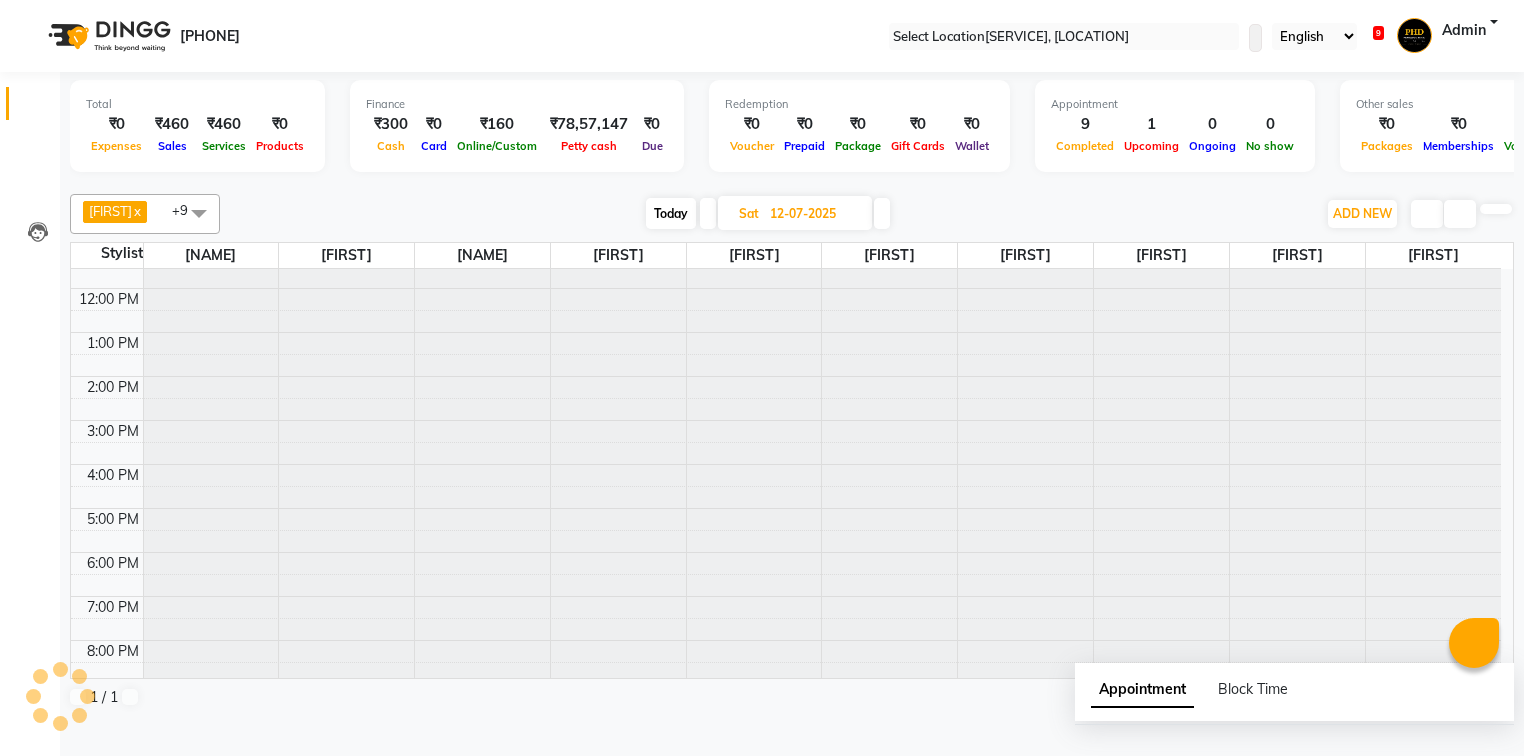 scroll, scrollTop: 0, scrollLeft: 0, axis: both 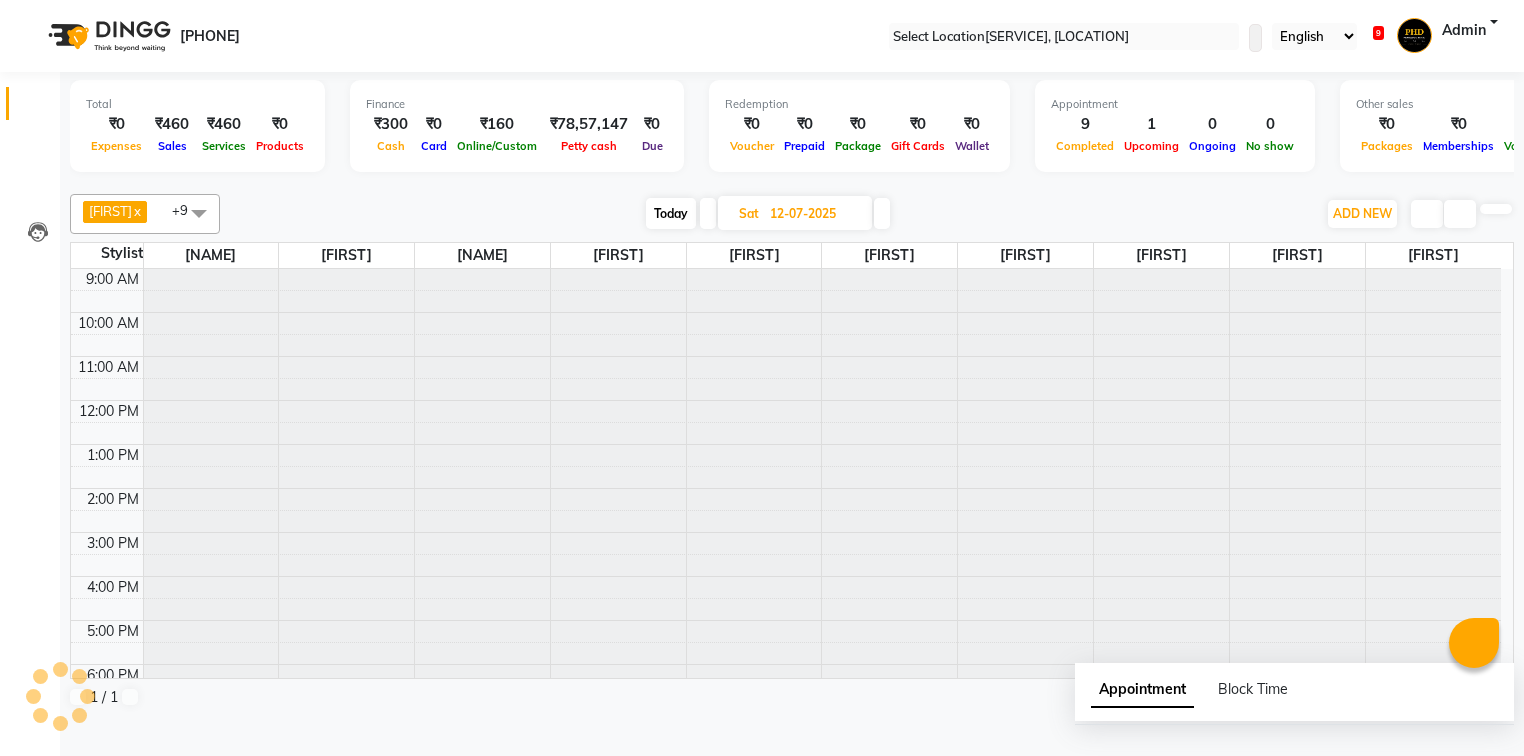 click at bounding box center [882, 213] 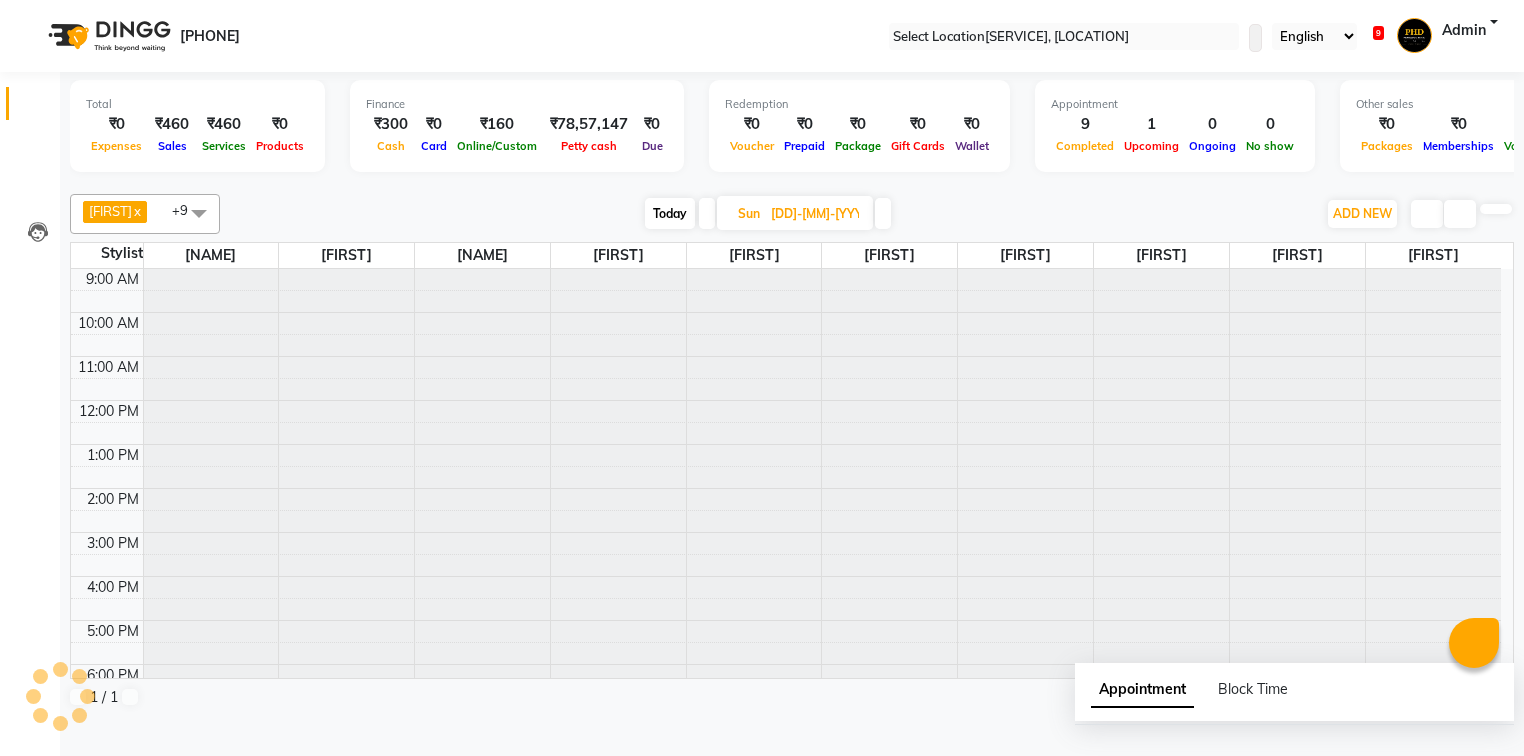 scroll, scrollTop: 112, scrollLeft: 0, axis: vertical 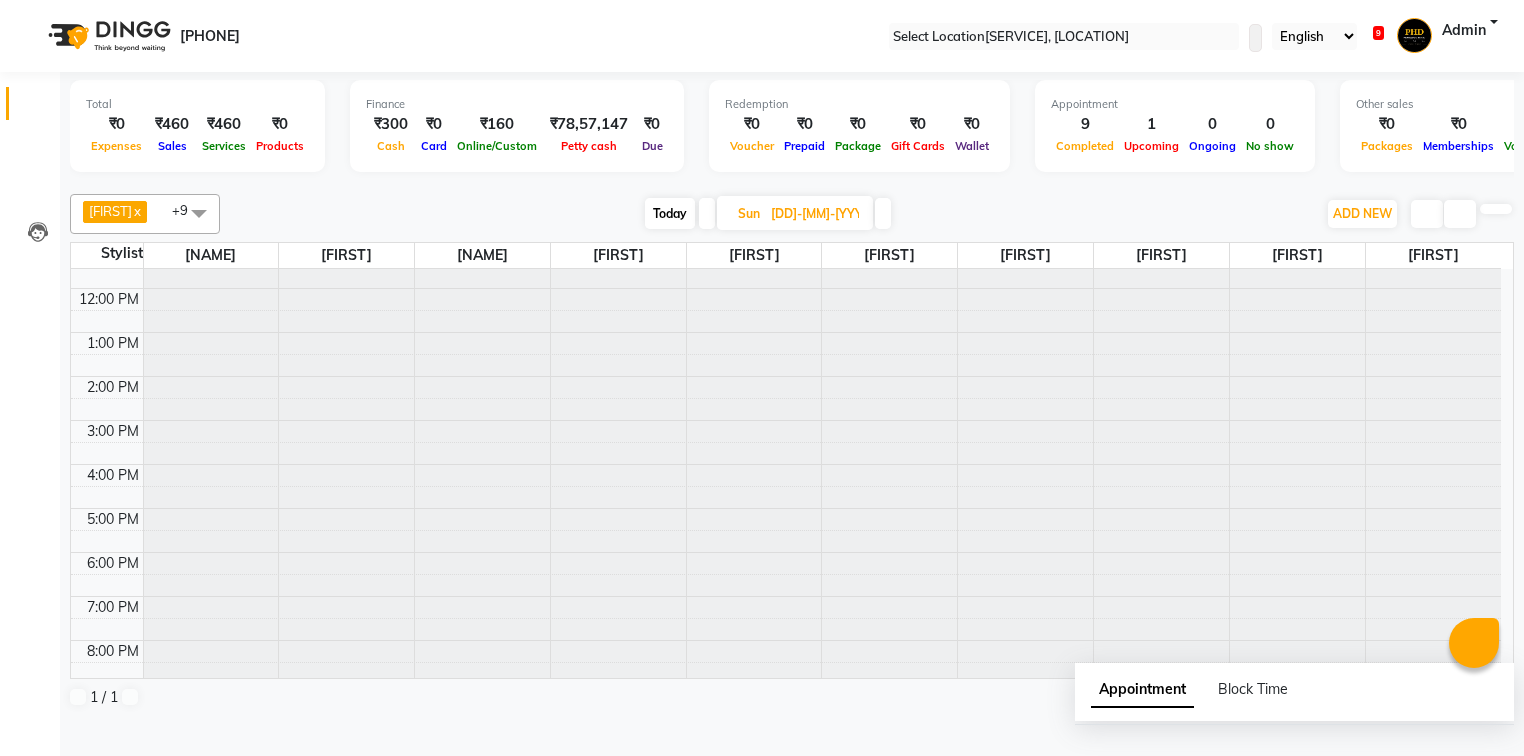 click on "Today" at bounding box center [670, 213] 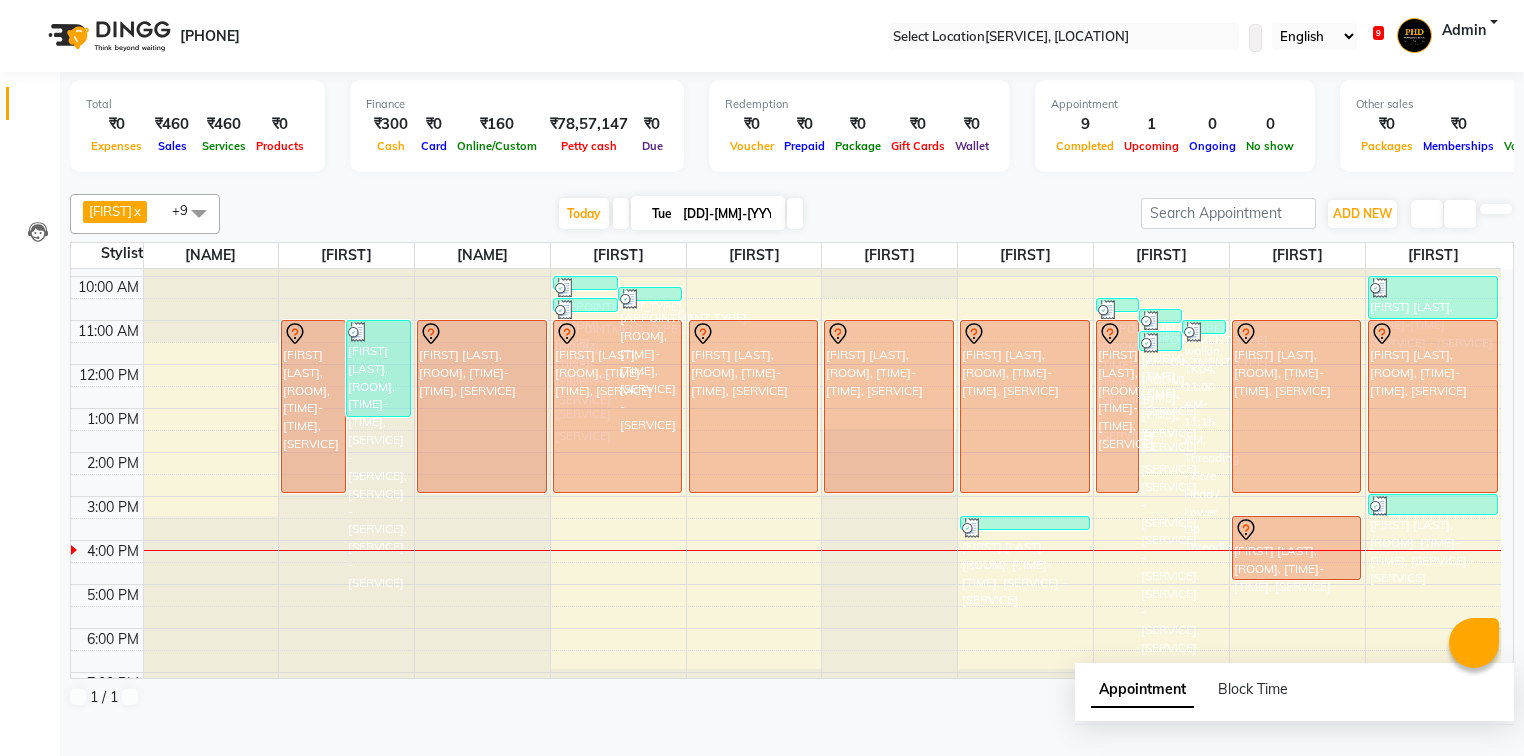 scroll, scrollTop: 0, scrollLeft: 0, axis: both 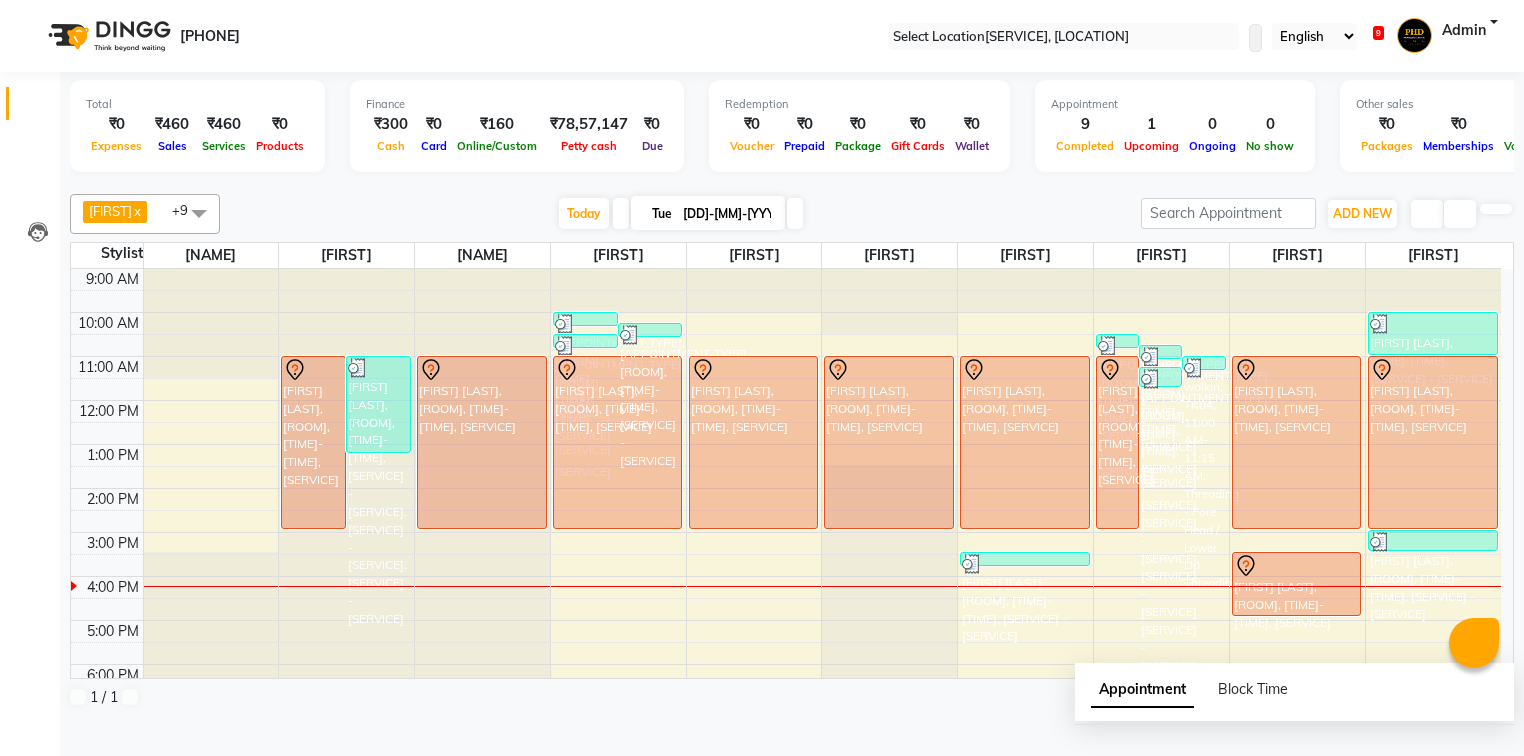 click at bounding box center (795, 213) 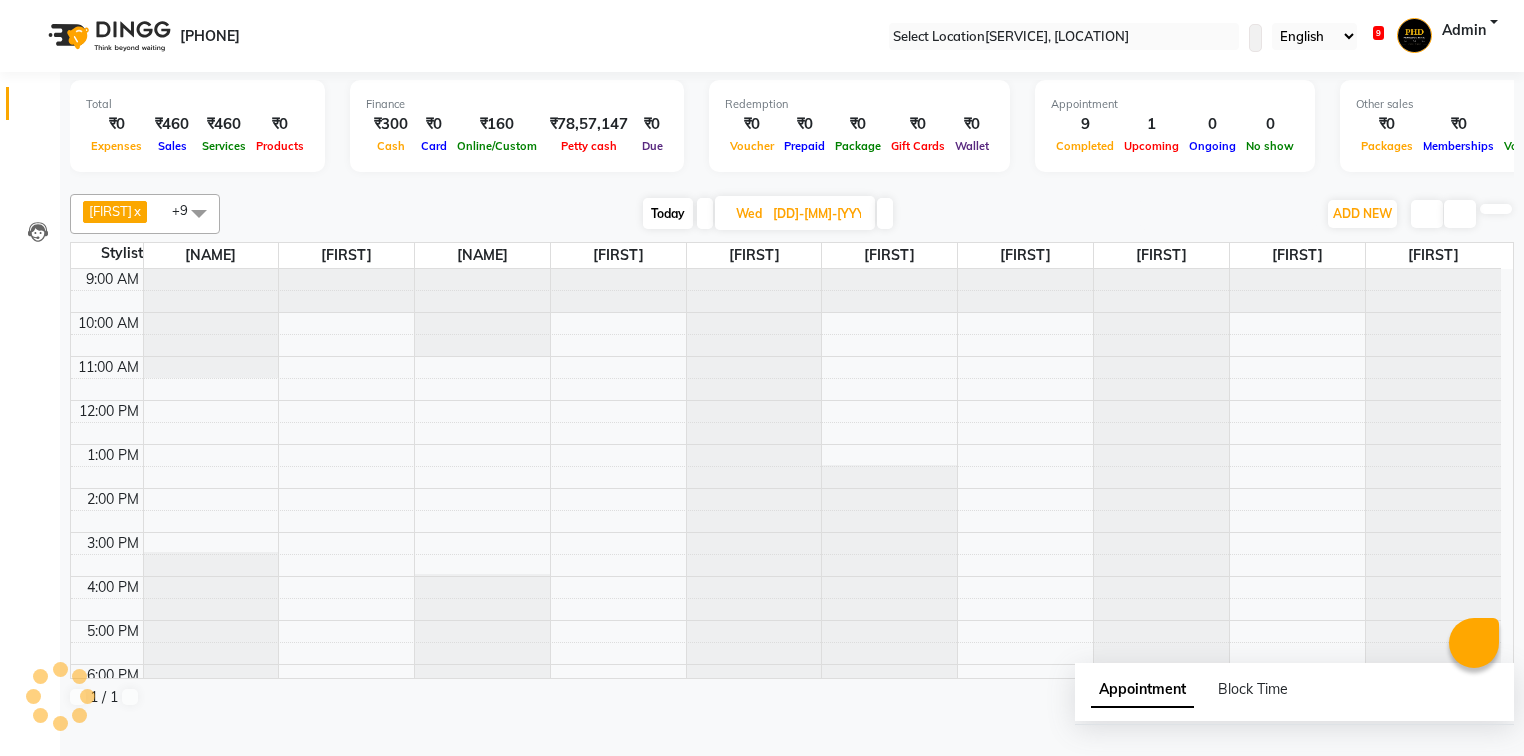 scroll, scrollTop: 112, scrollLeft: 0, axis: vertical 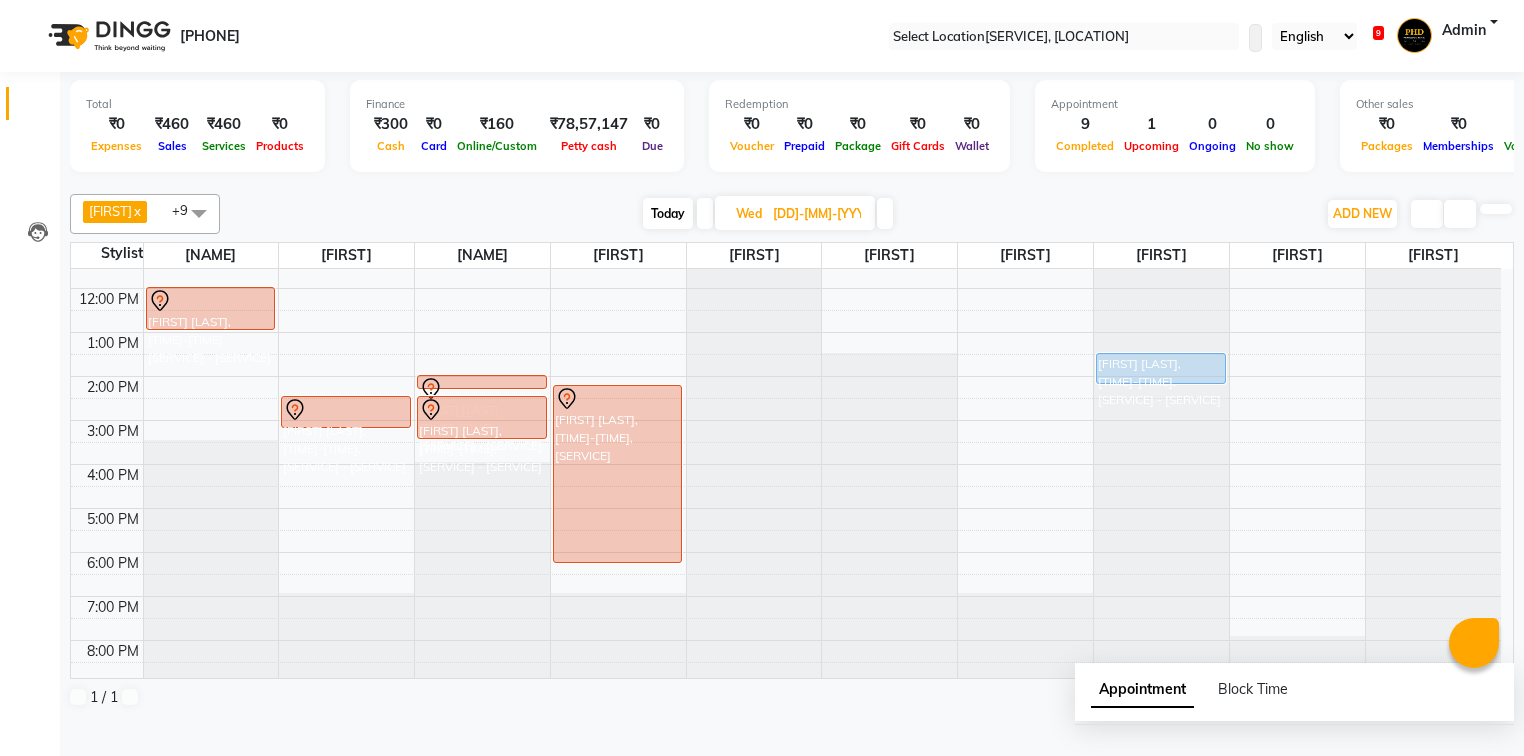 click at bounding box center (885, 213) 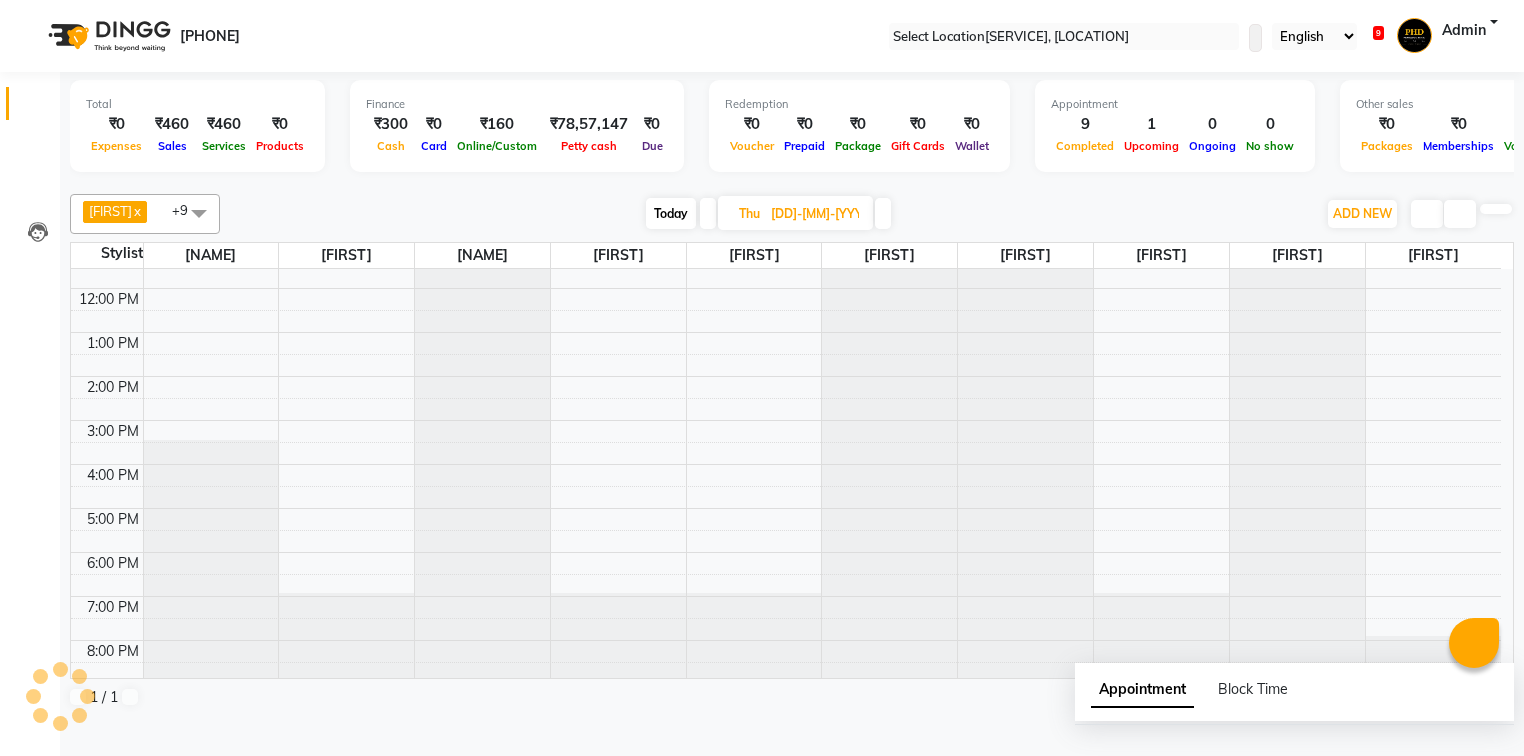 scroll, scrollTop: 112, scrollLeft: 0, axis: vertical 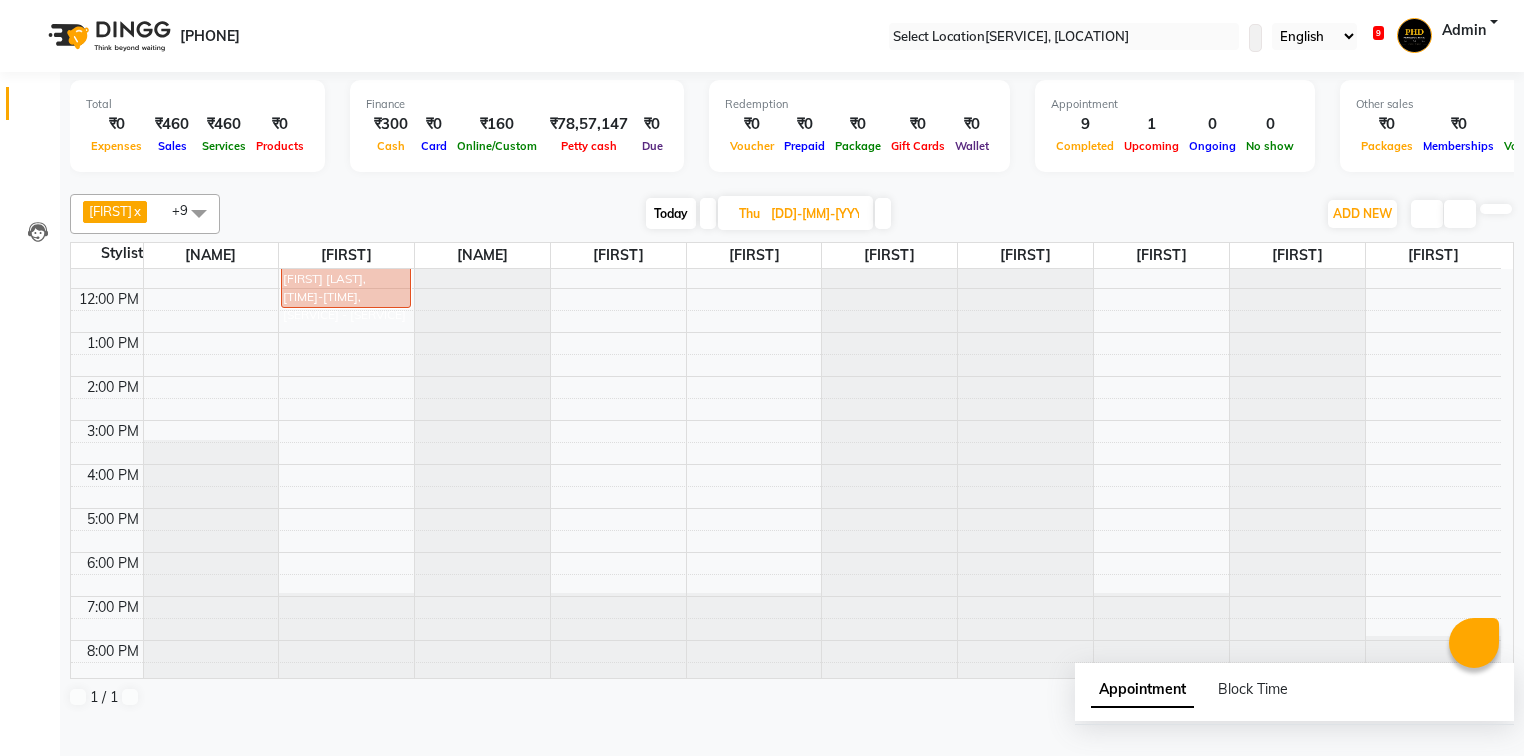 click at bounding box center [883, 213] 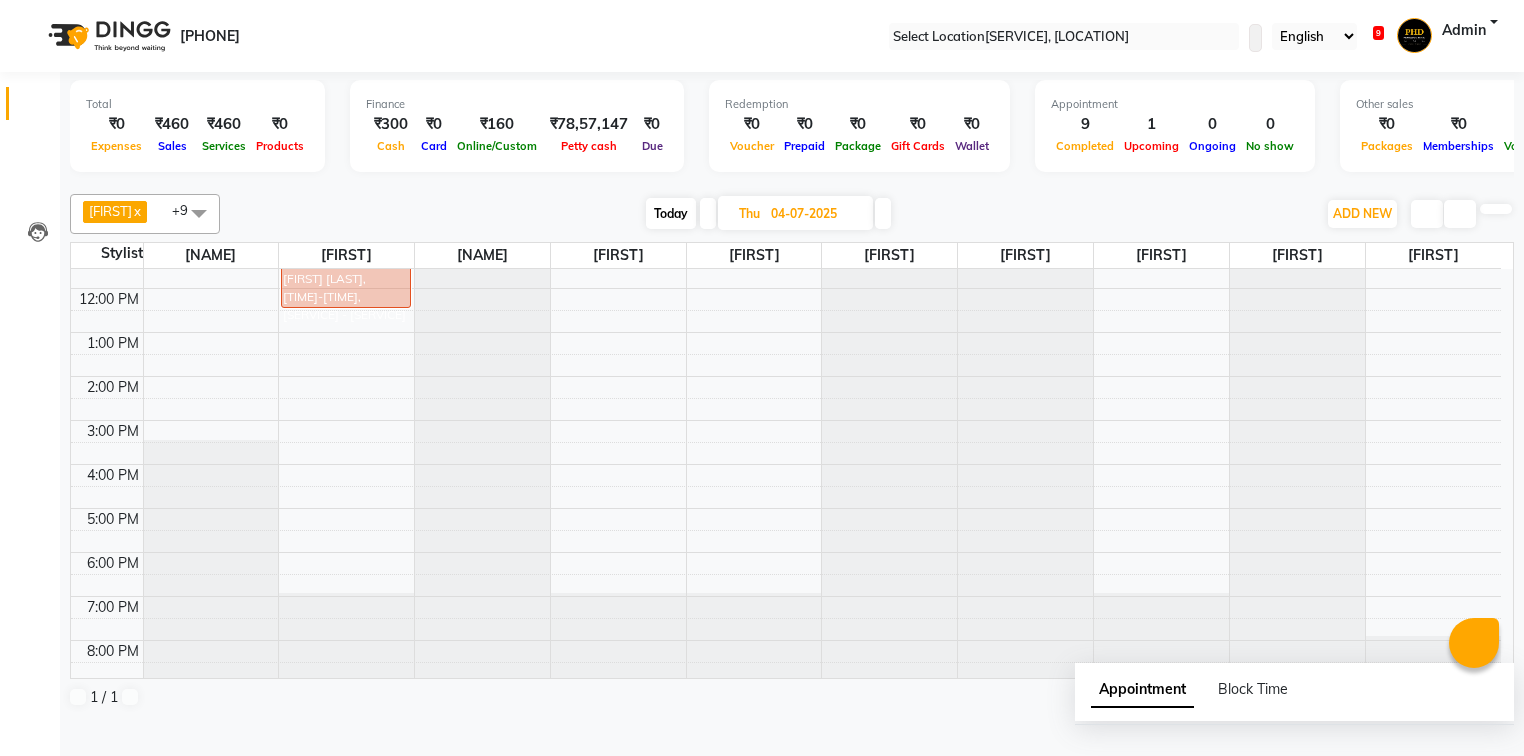 scroll, scrollTop: 112, scrollLeft: 0, axis: vertical 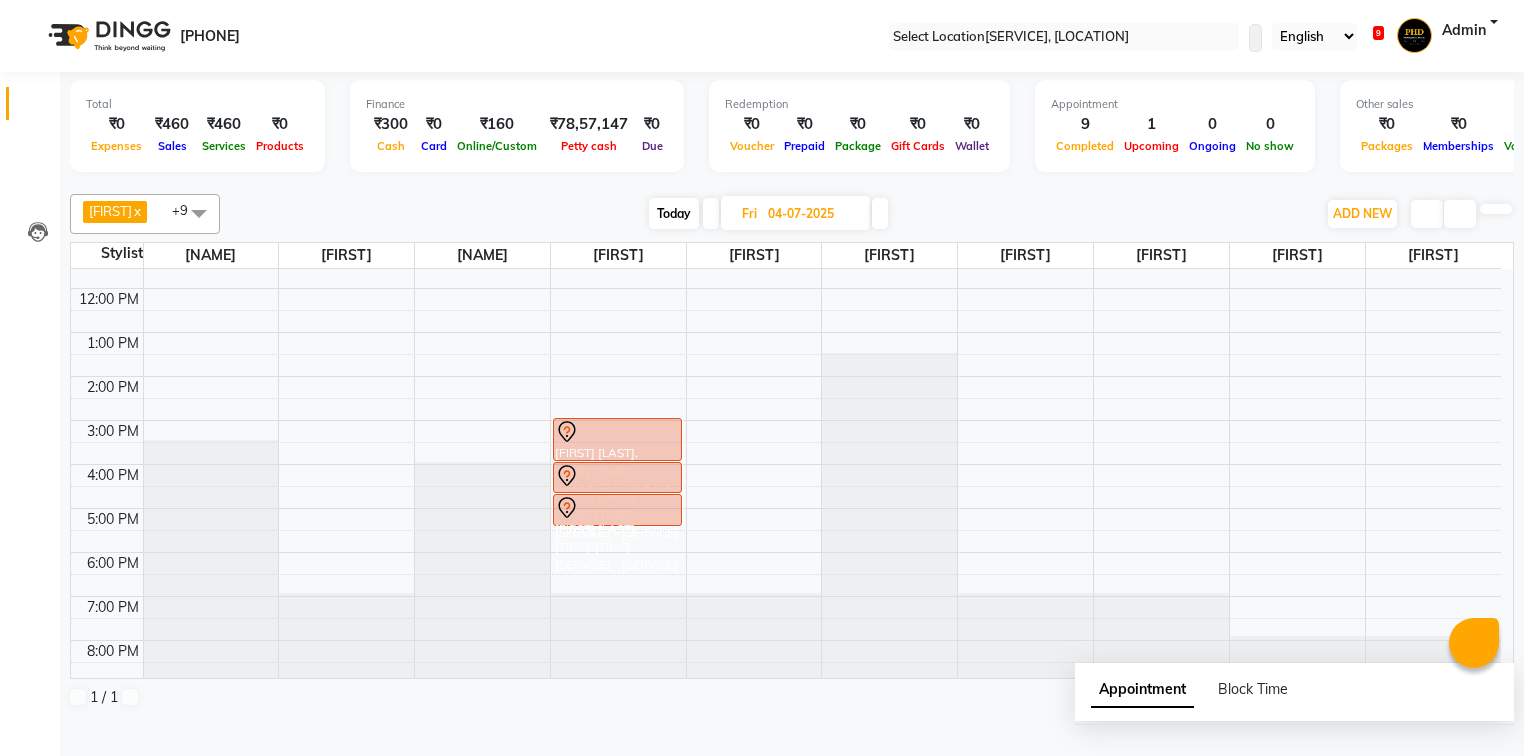 click at bounding box center [880, 213] 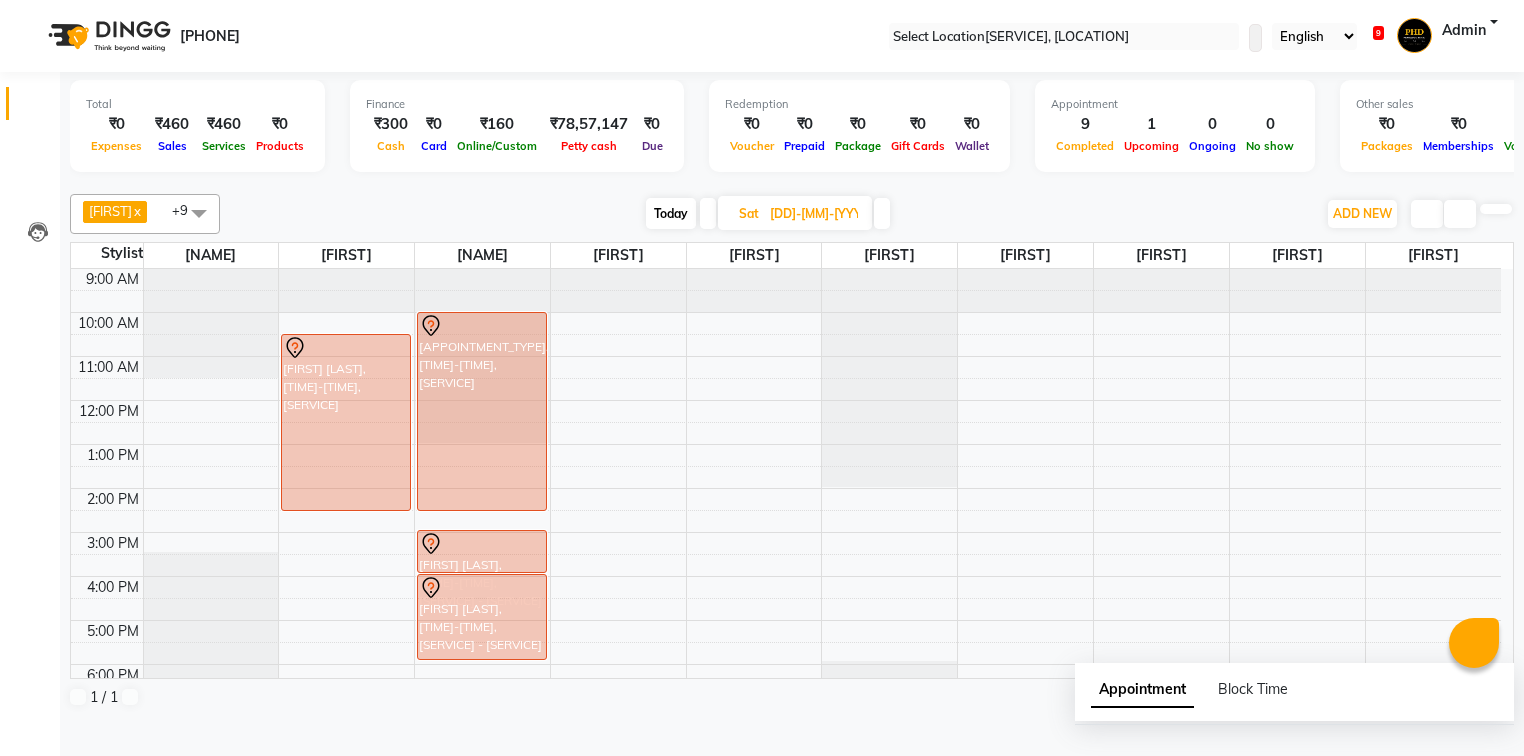scroll, scrollTop: 0, scrollLeft: 0, axis: both 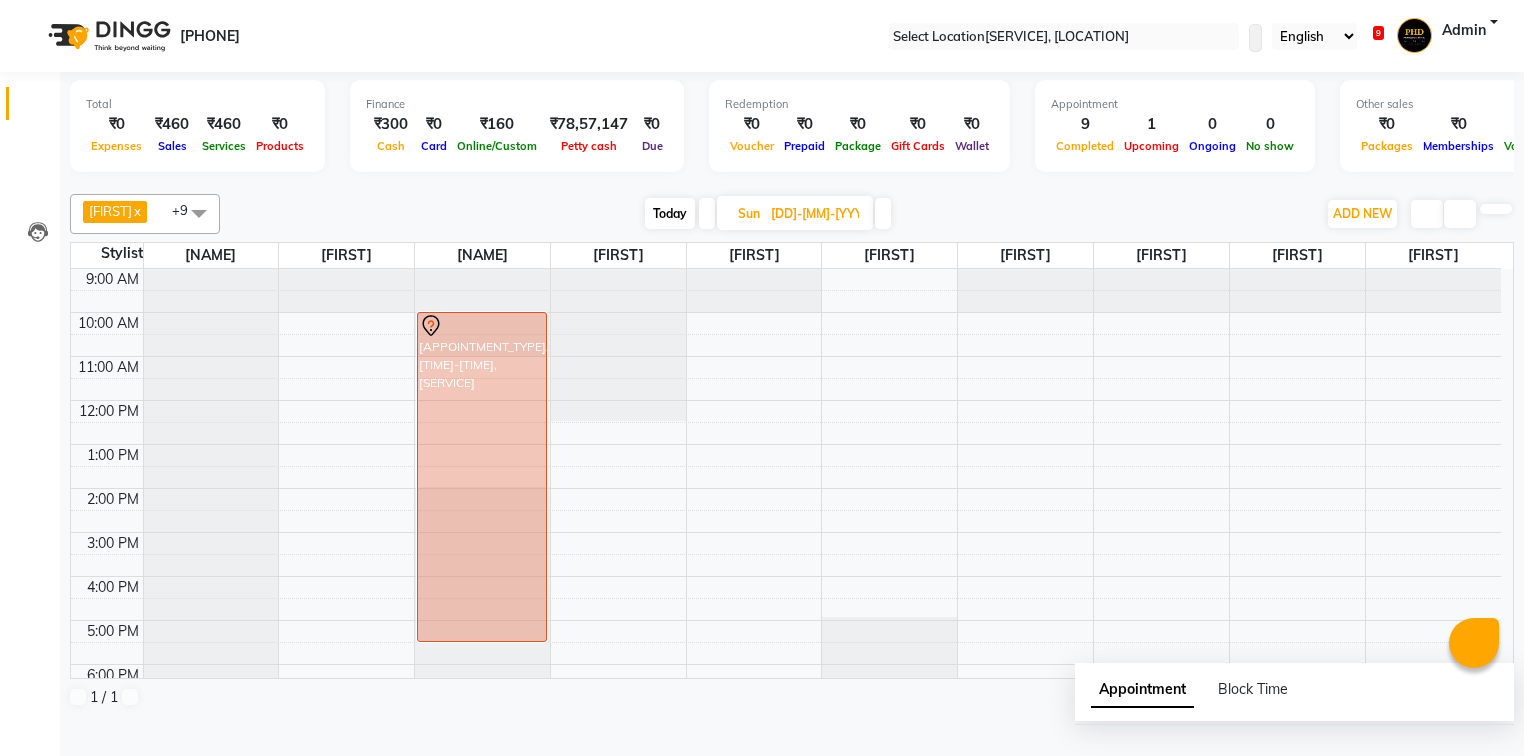 click at bounding box center (883, 213) 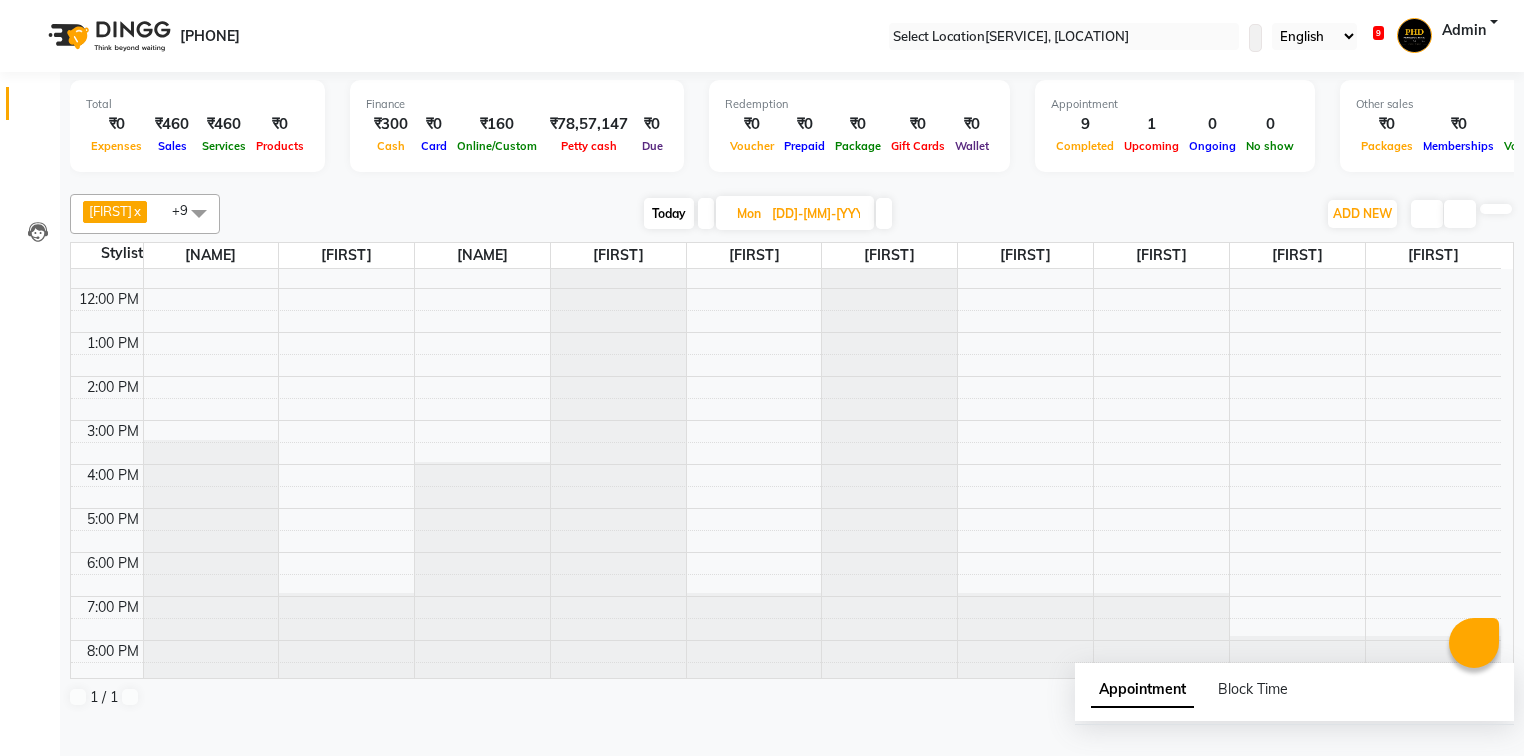 click on "Today" at bounding box center [669, 213] 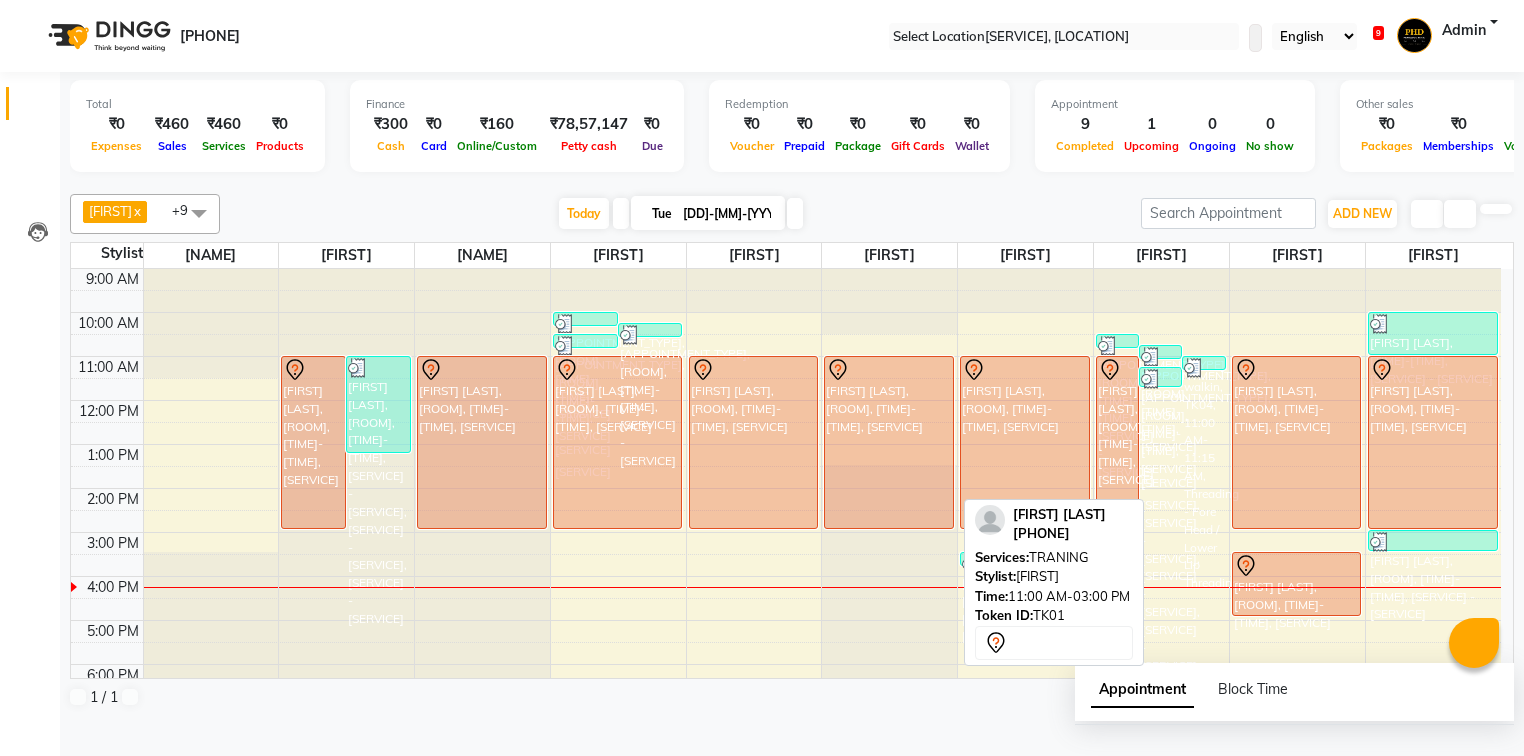 scroll, scrollTop: 0, scrollLeft: 0, axis: both 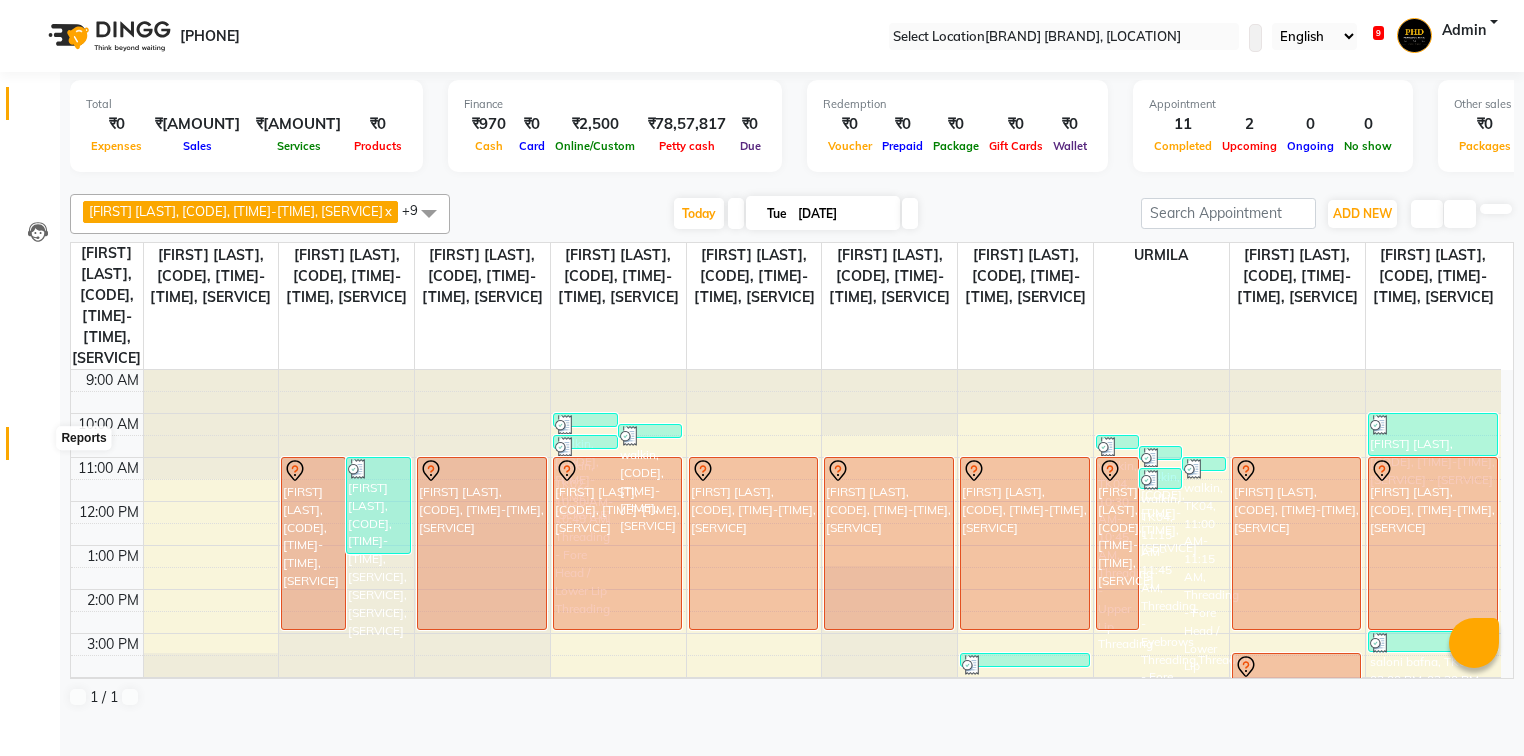 click at bounding box center [38, 448] 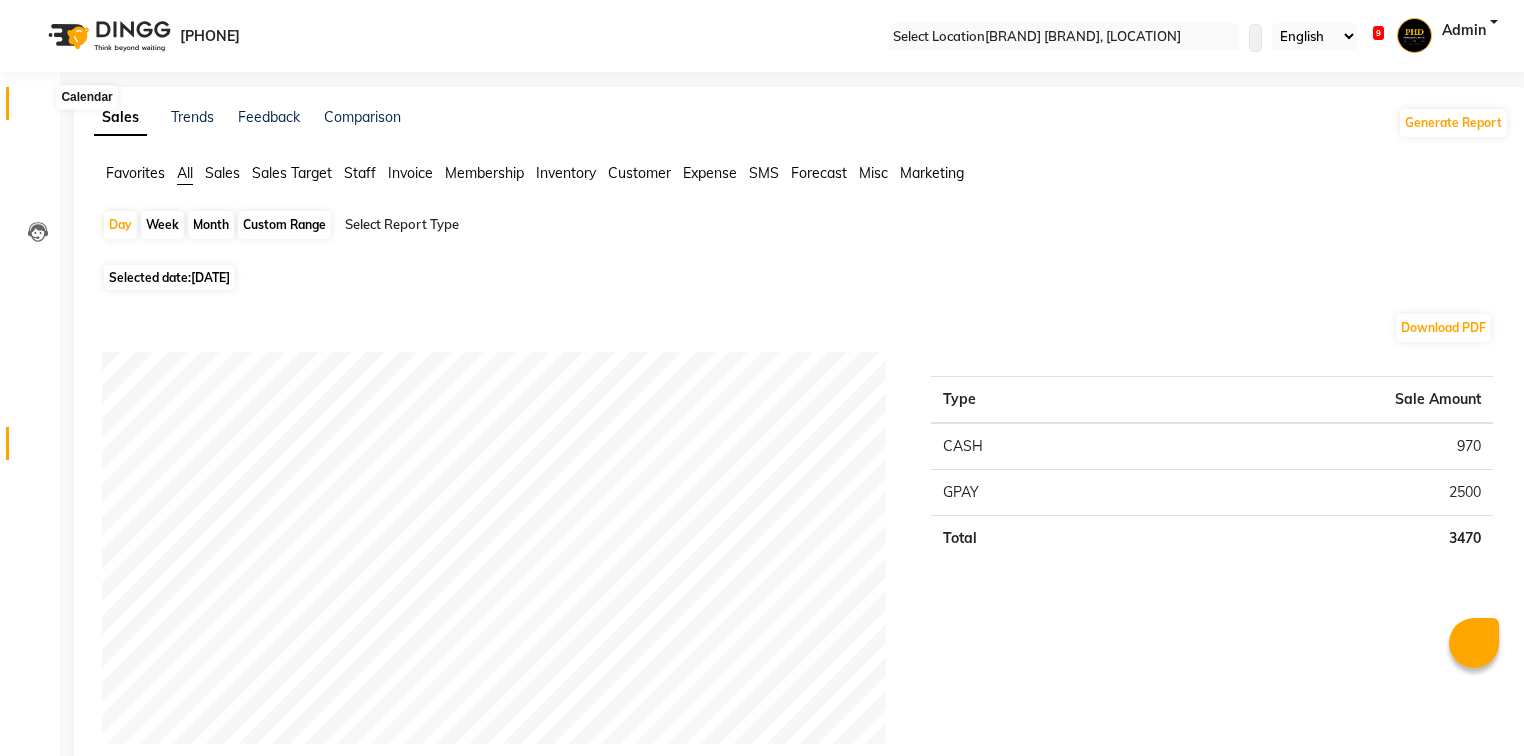 click at bounding box center (38, 108) 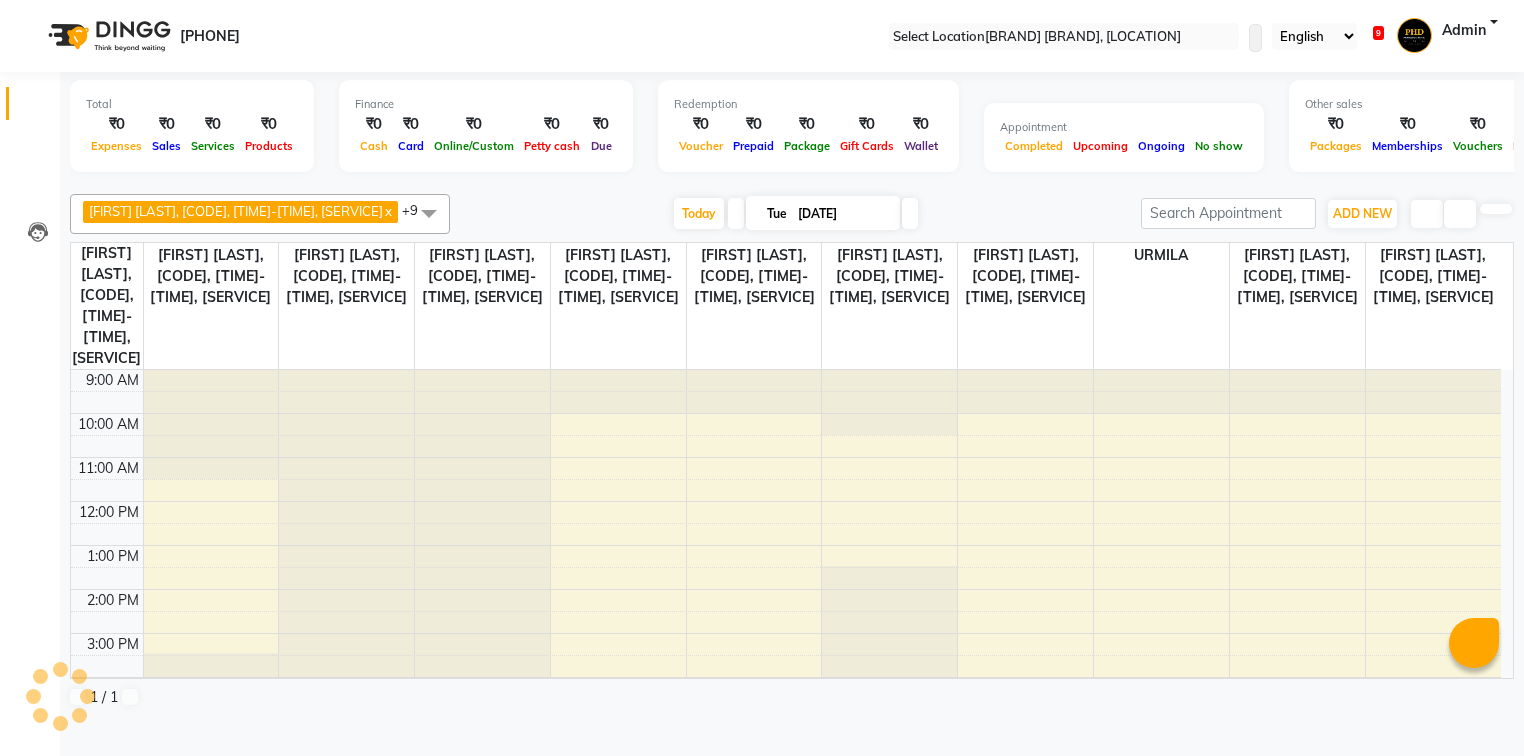 scroll, scrollTop: 0, scrollLeft: 0, axis: both 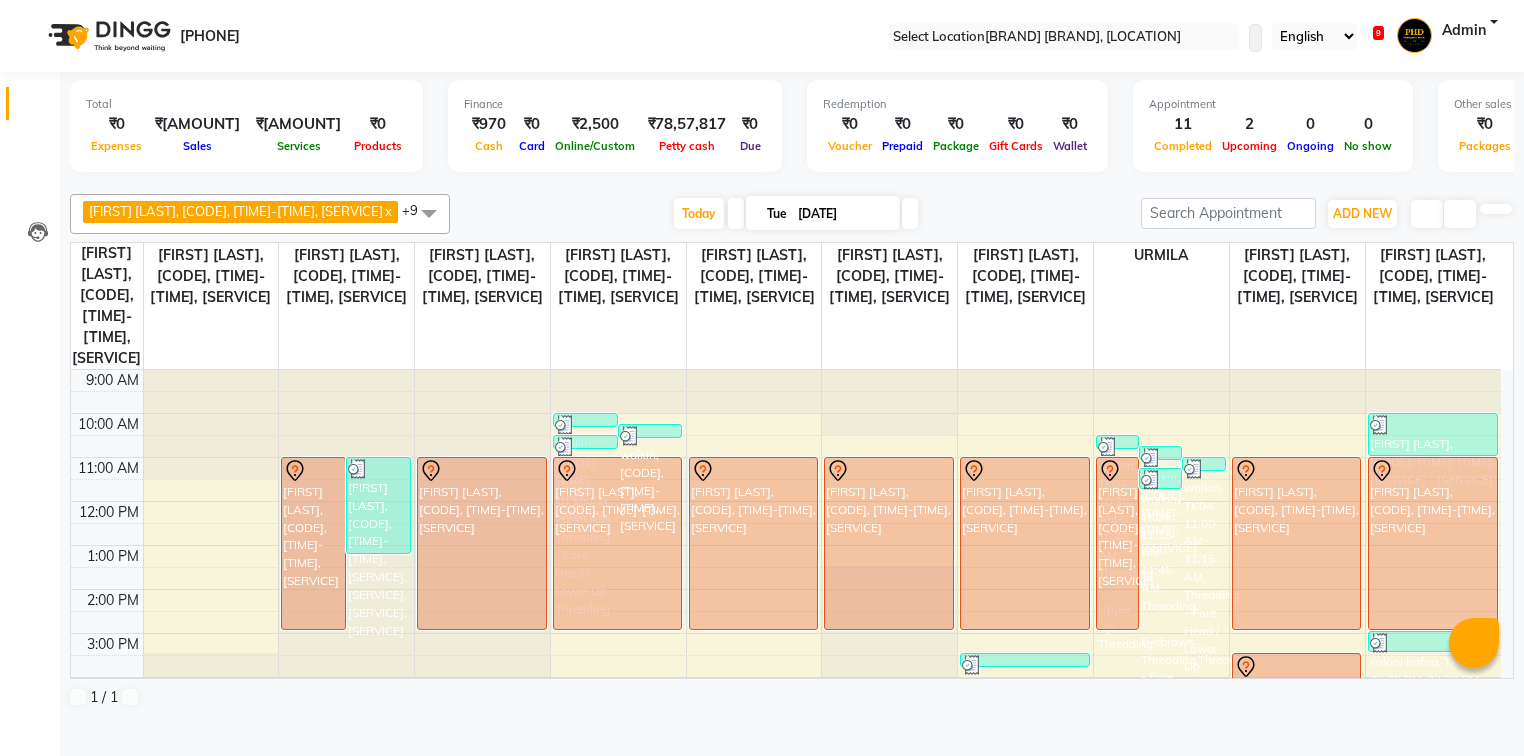 click at bounding box center [910, 213] 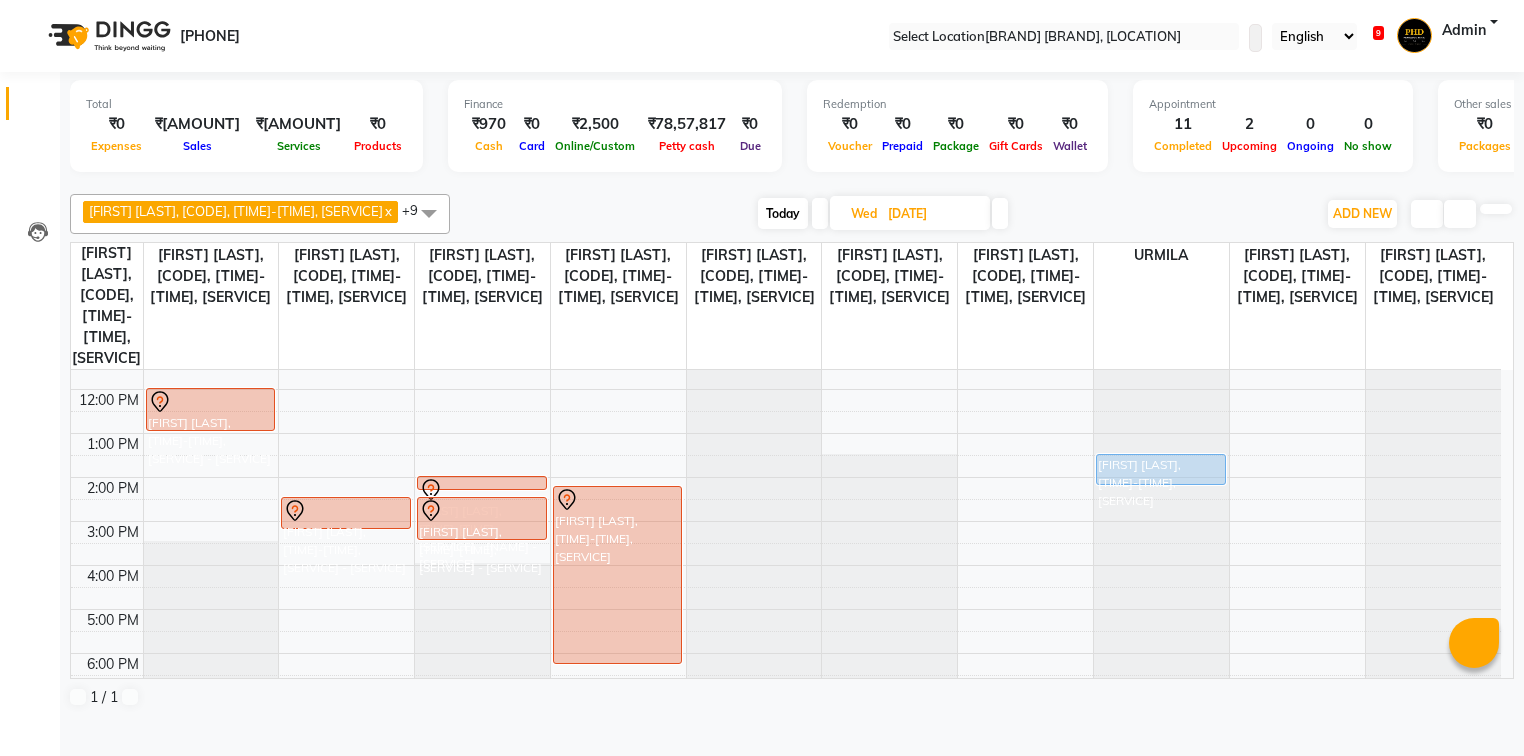click on "Today" at bounding box center (783, 213) 